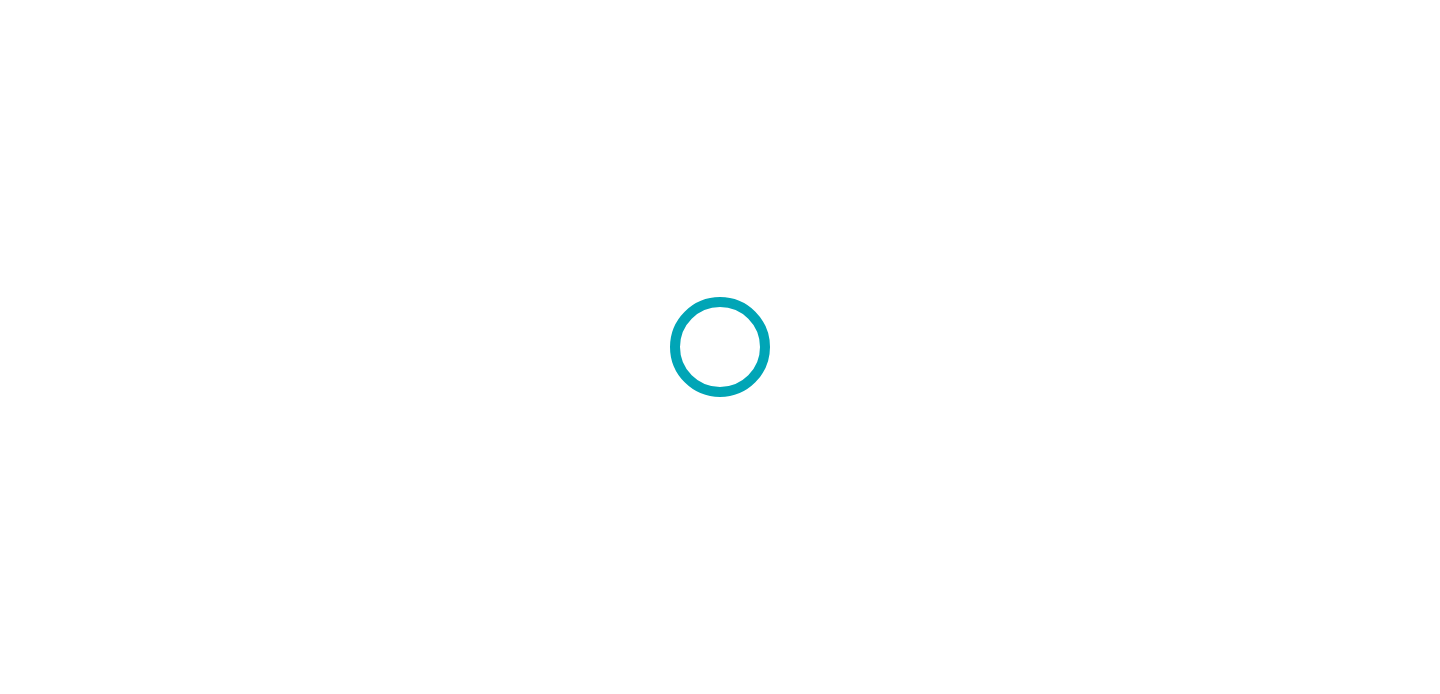 scroll, scrollTop: 0, scrollLeft: 0, axis: both 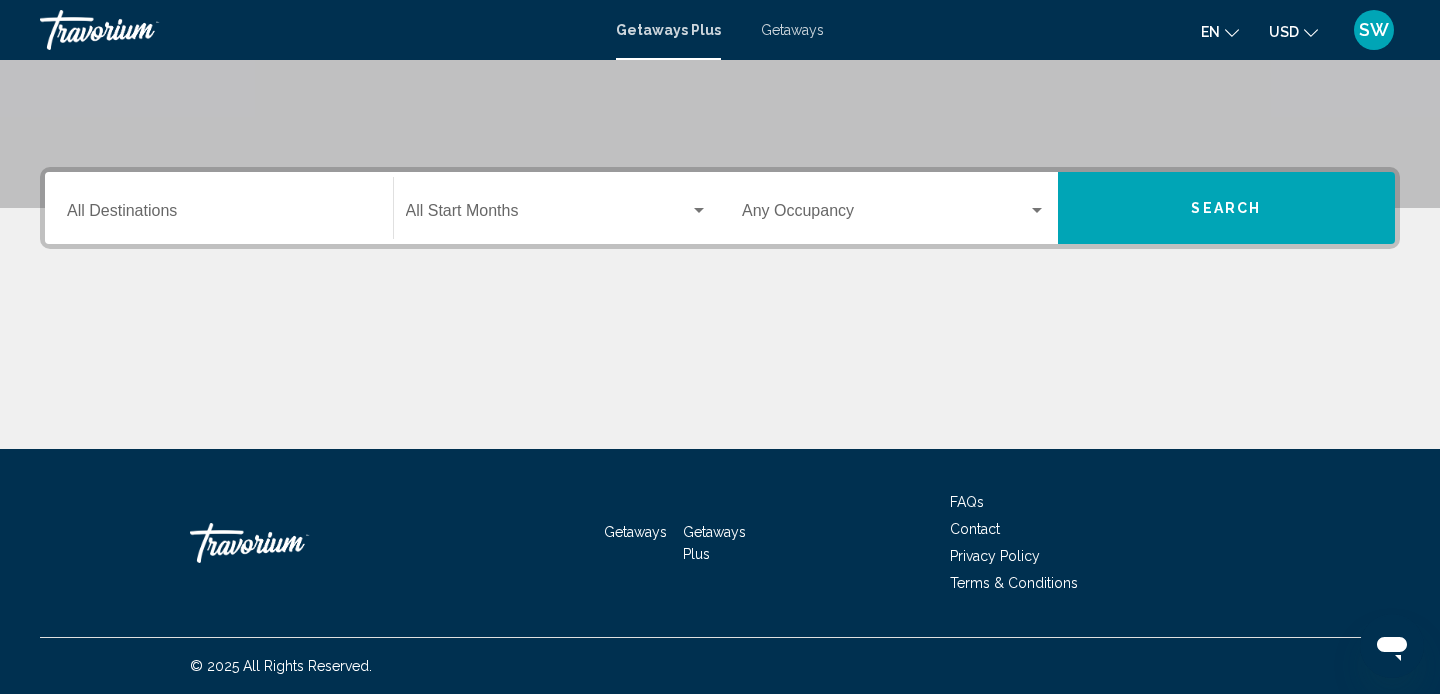 click on "Destination All Destinations" at bounding box center (219, 215) 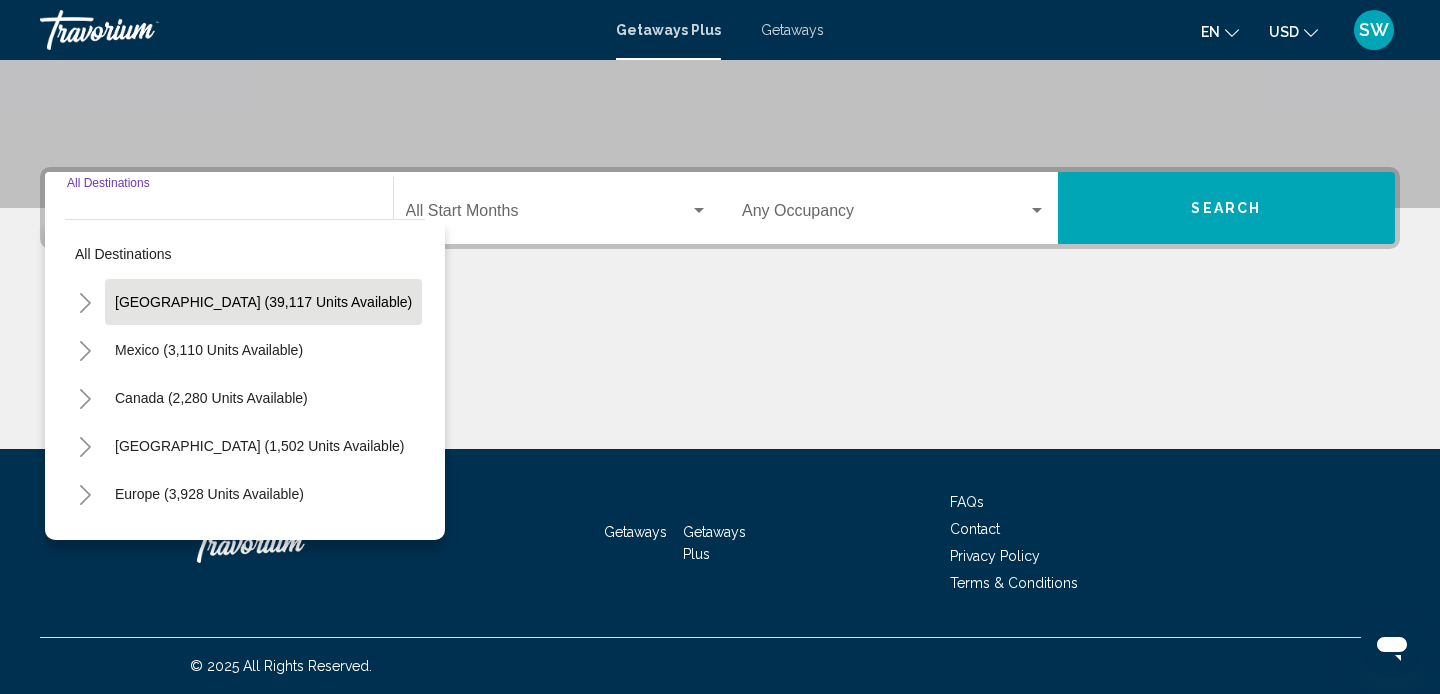 click on "[GEOGRAPHIC_DATA] (39,117 units available)" at bounding box center (209, 350) 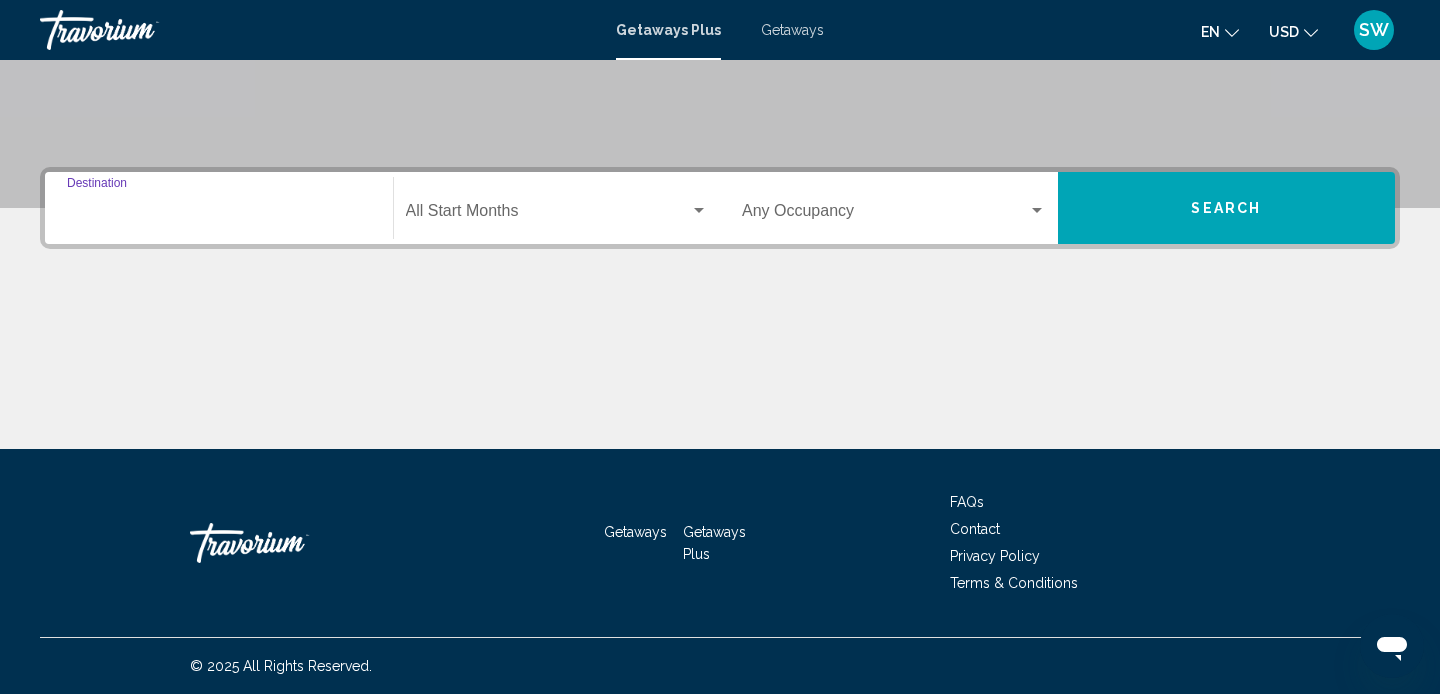 type on "**********" 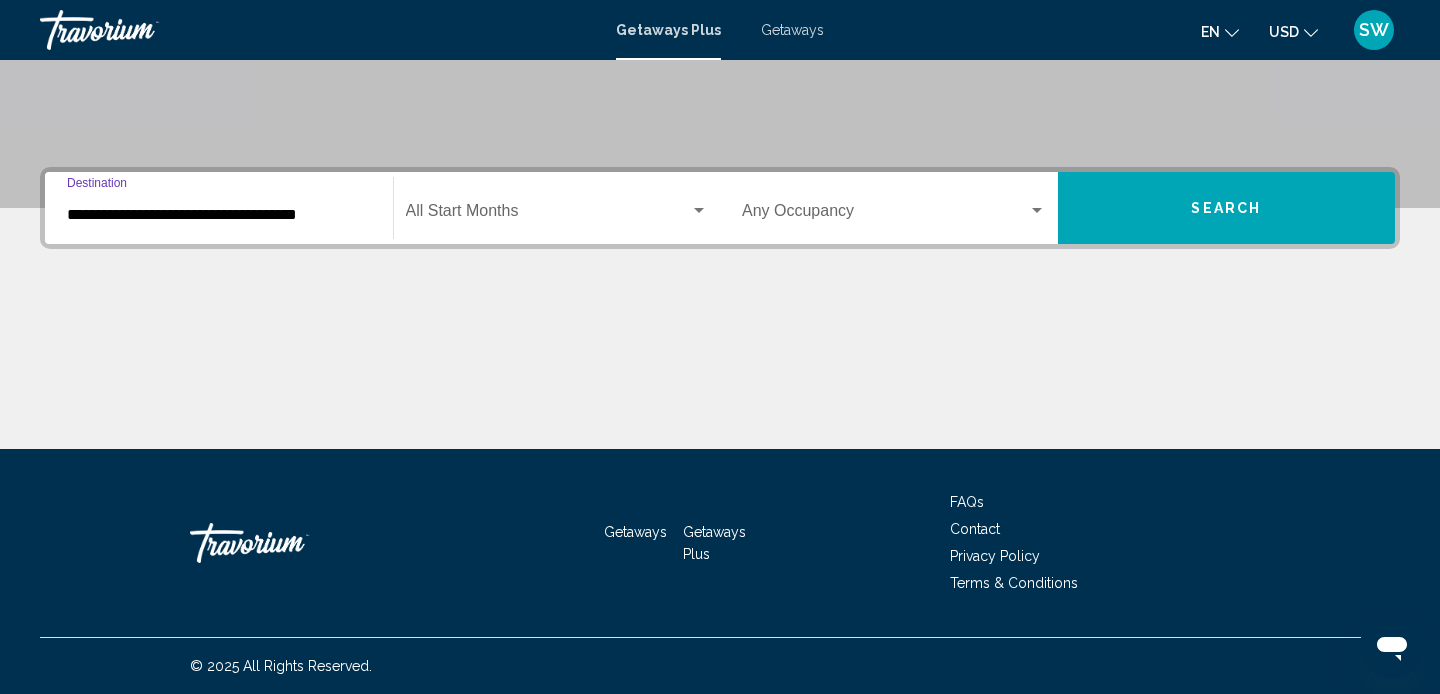 click on "Search" at bounding box center [1227, 208] 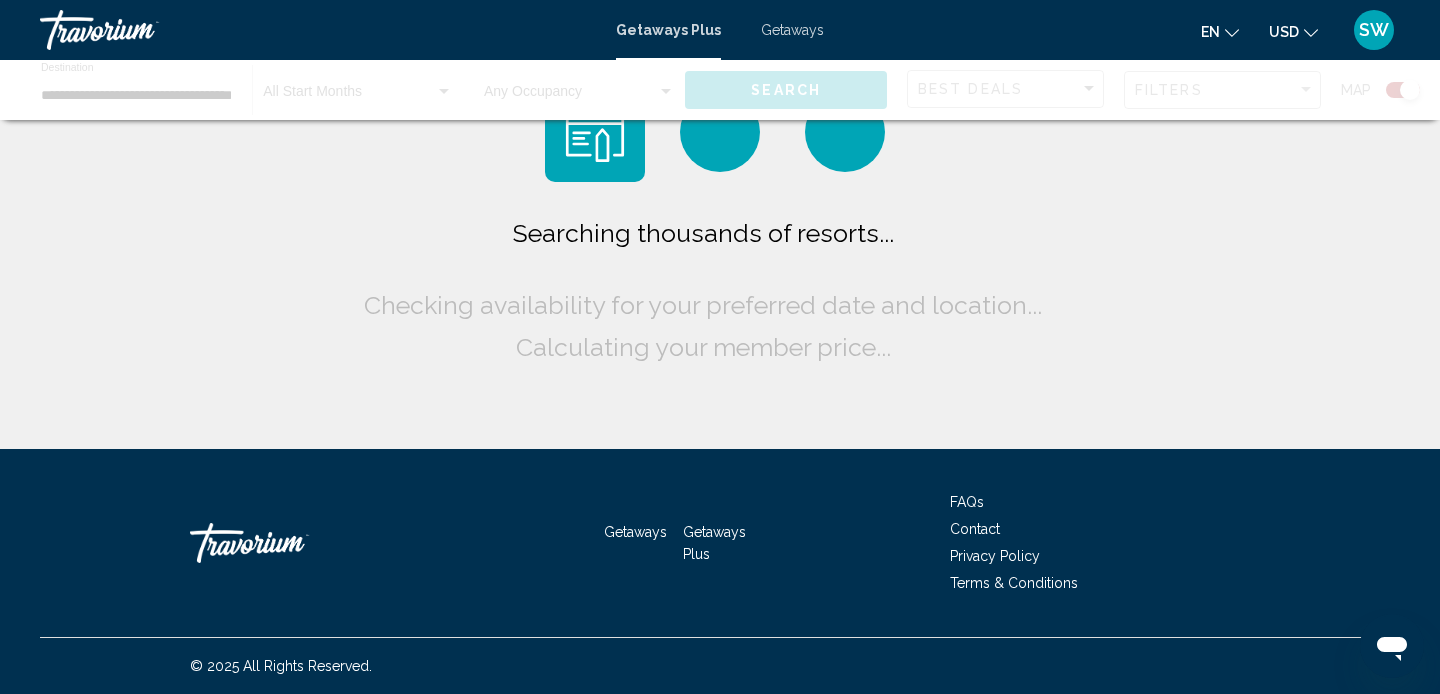 scroll, scrollTop: 0, scrollLeft: 0, axis: both 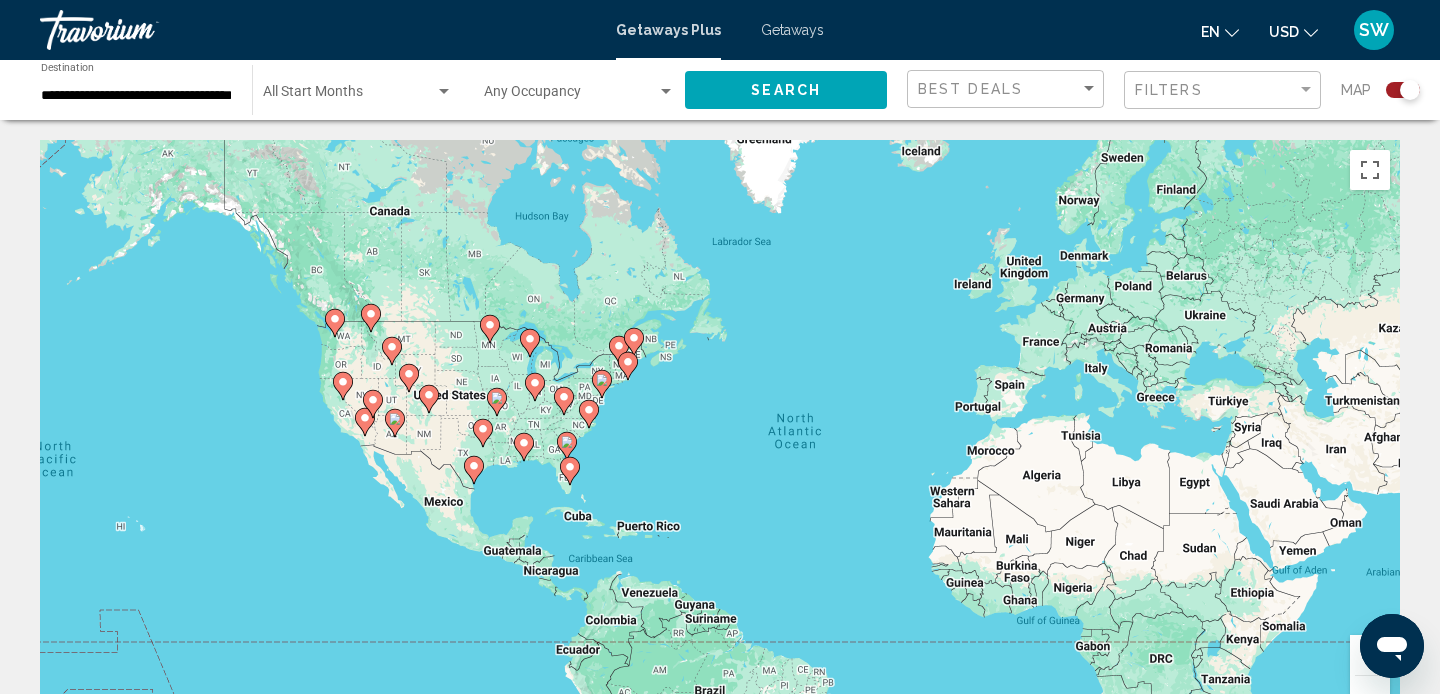 drag, startPoint x: 249, startPoint y: 483, endPoint x: 420, endPoint y: 506, distance: 172.53986 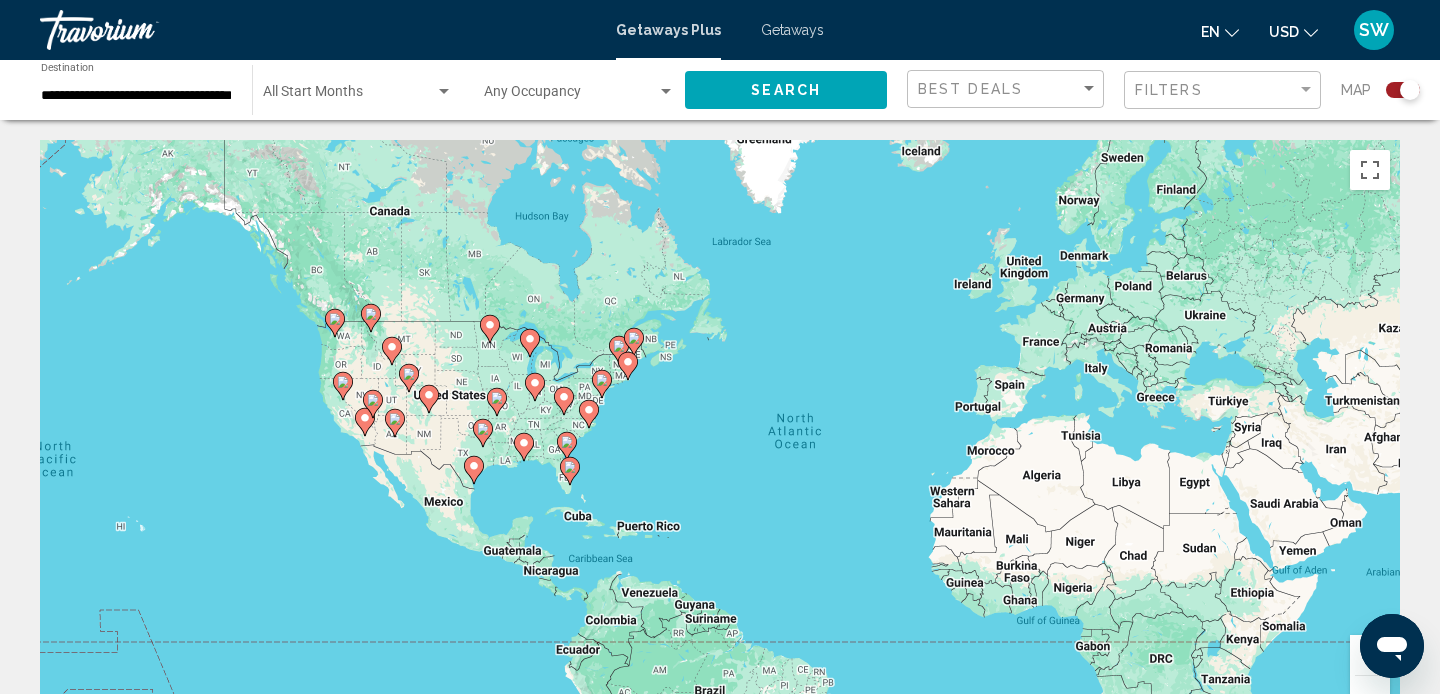 click on "To navigate, press the arrow keys. To activate drag with keyboard, press Alt + Enter. Once in keyboard drag state, use the arrow keys to move the marker. To complete the drag, press the Enter key. To cancel, press Escape." at bounding box center (720, 440) 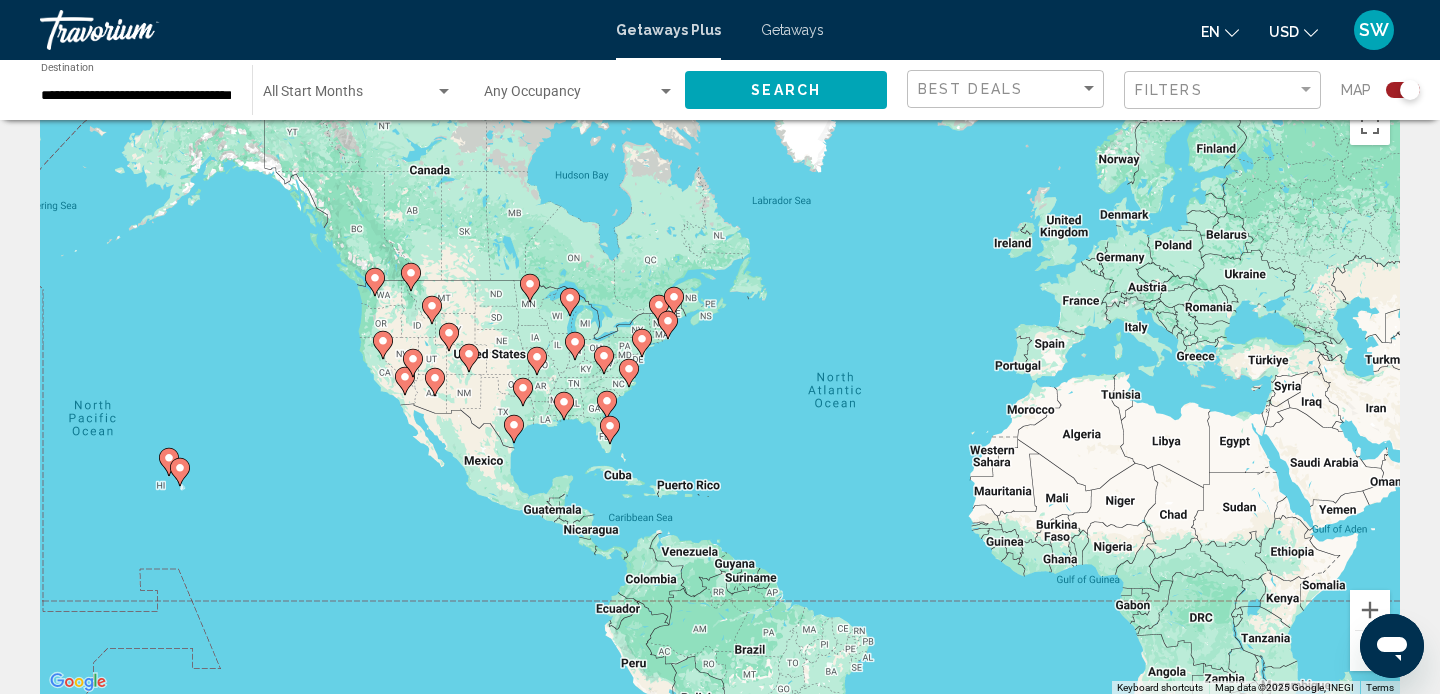 scroll, scrollTop: 44, scrollLeft: 0, axis: vertical 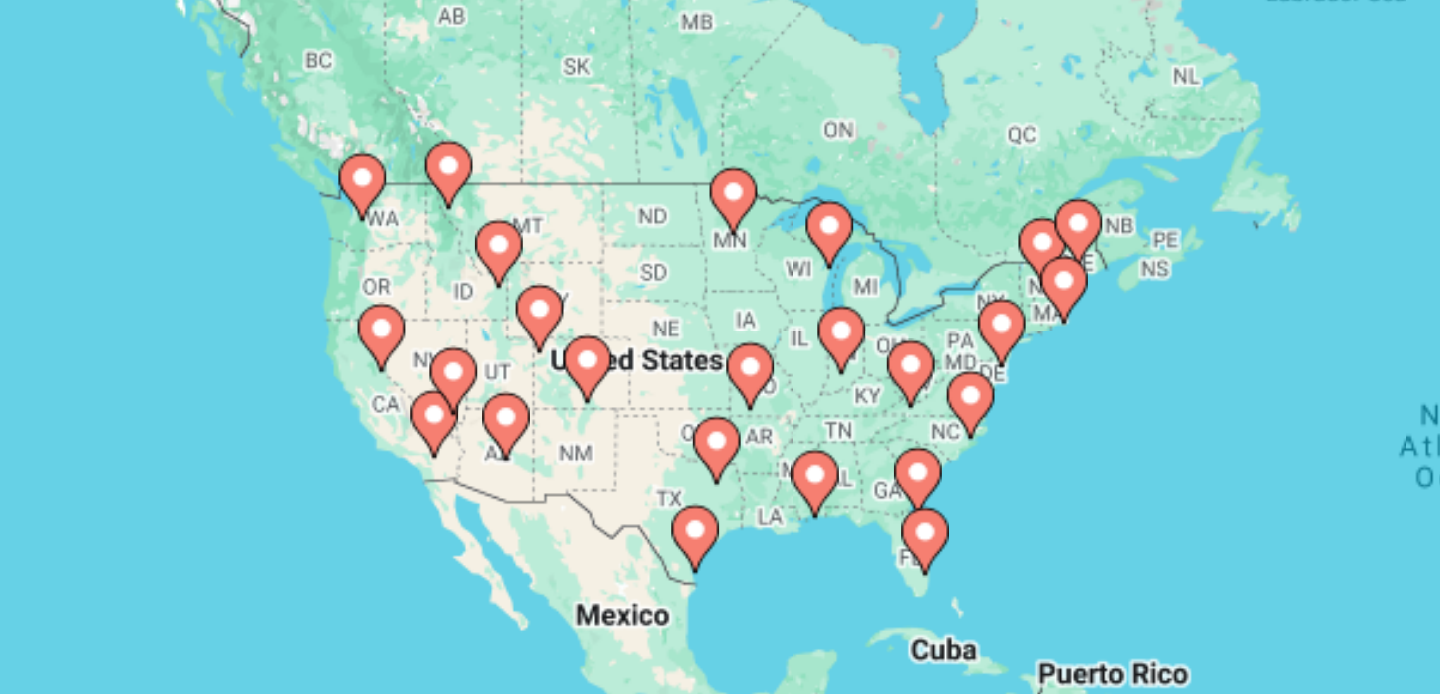 drag, startPoint x: 387, startPoint y: 440, endPoint x: 397, endPoint y: 509, distance: 69.72087 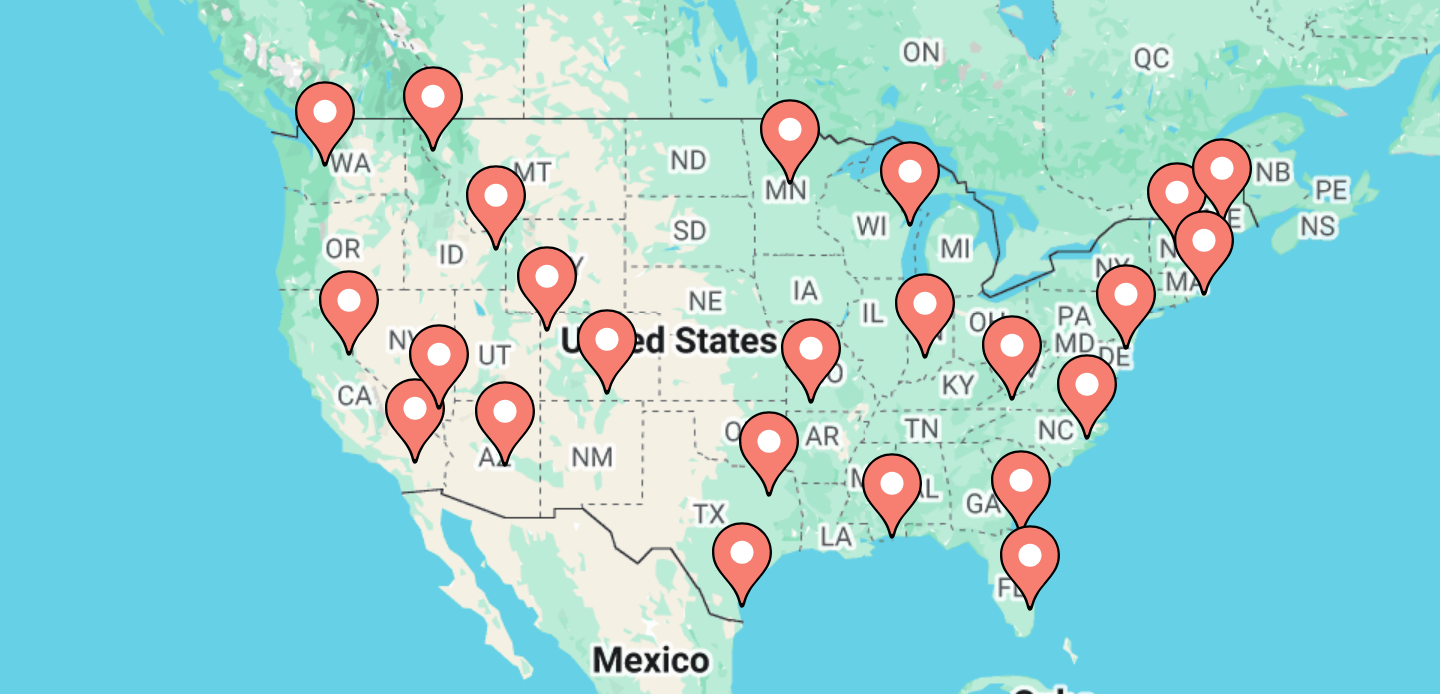 click 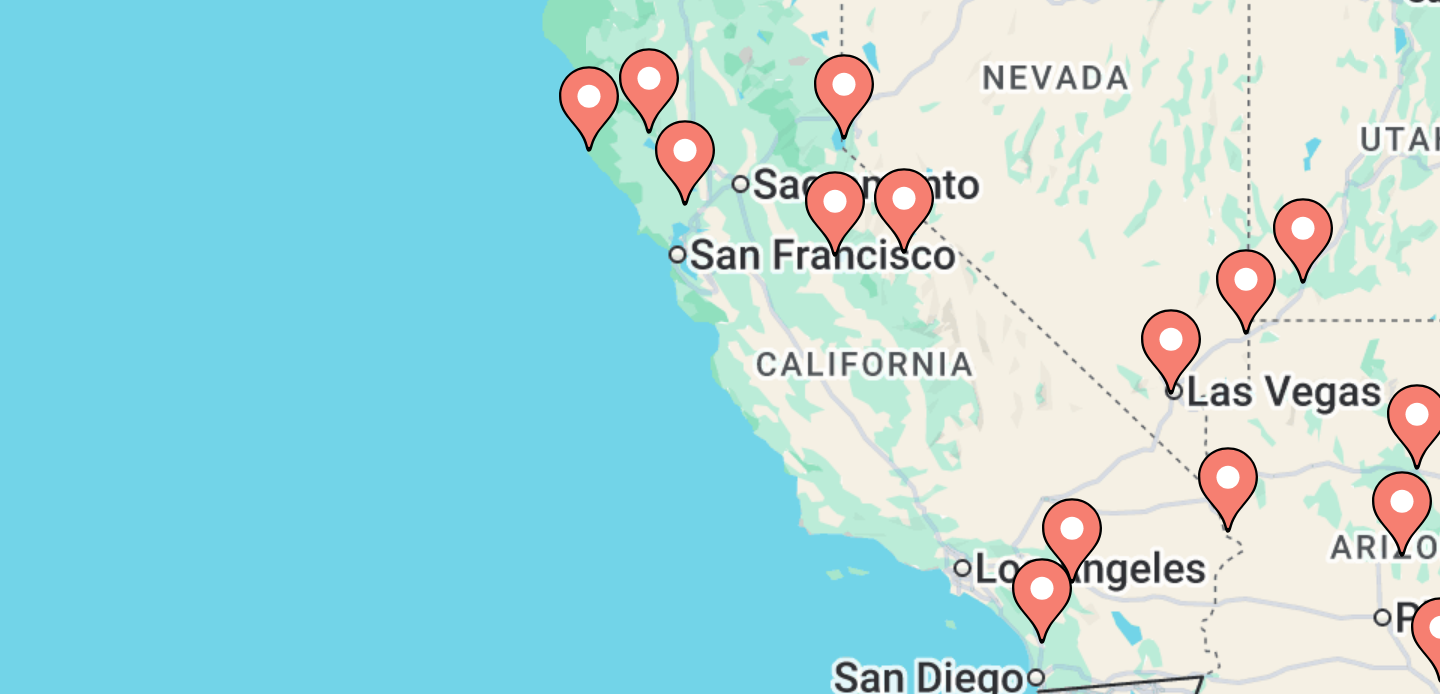click 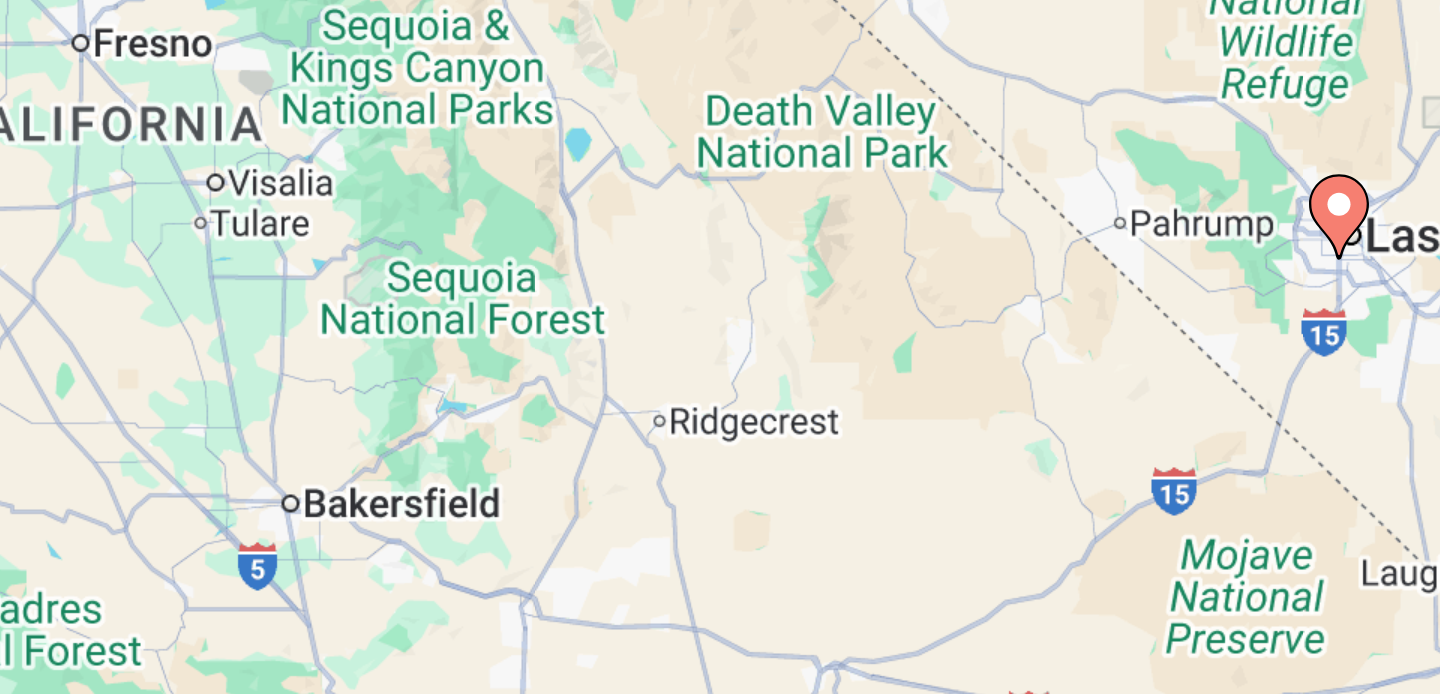 click 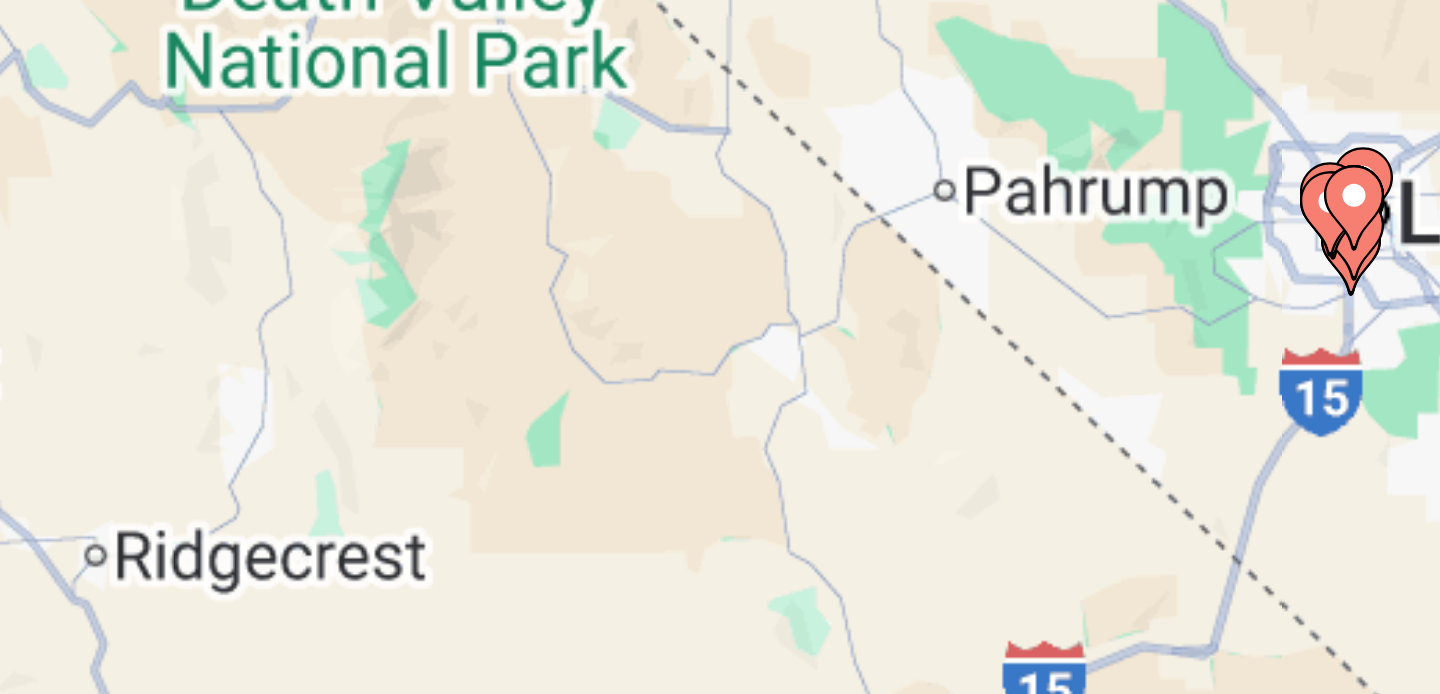 click 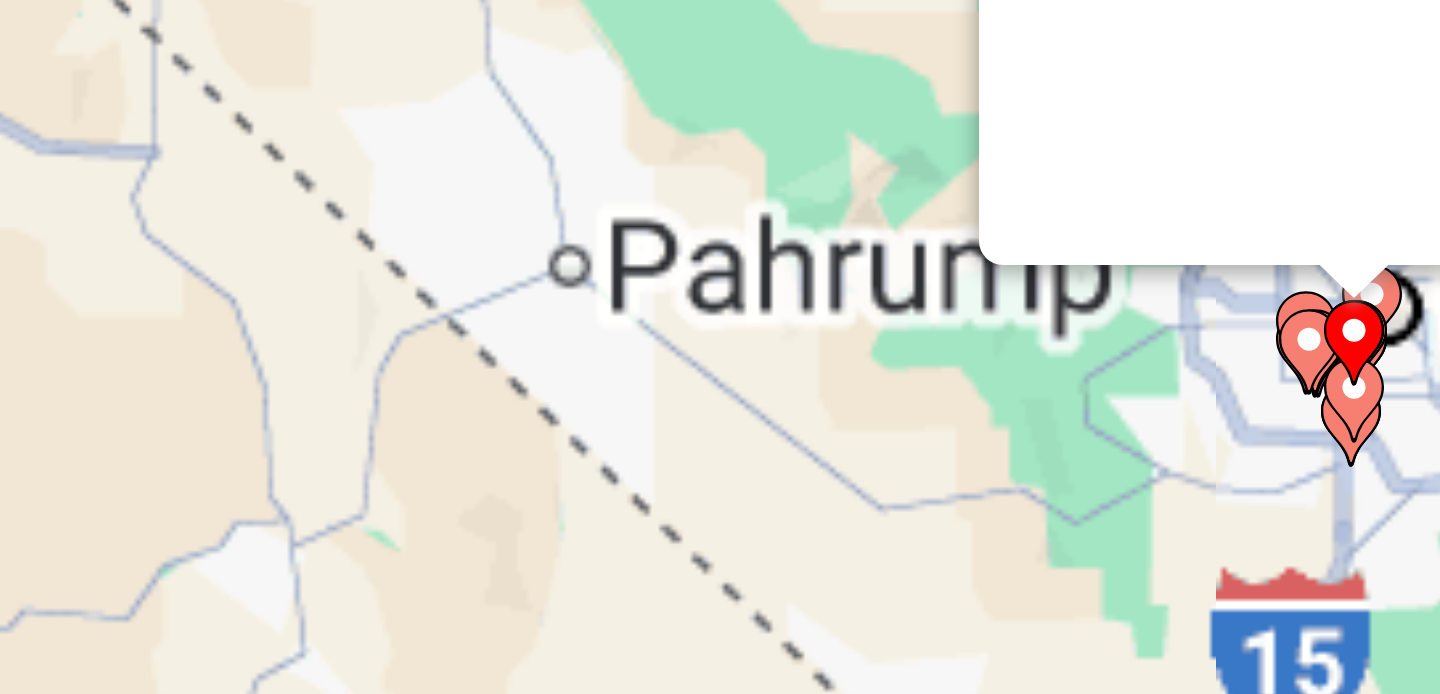 scroll, scrollTop: 0, scrollLeft: 0, axis: both 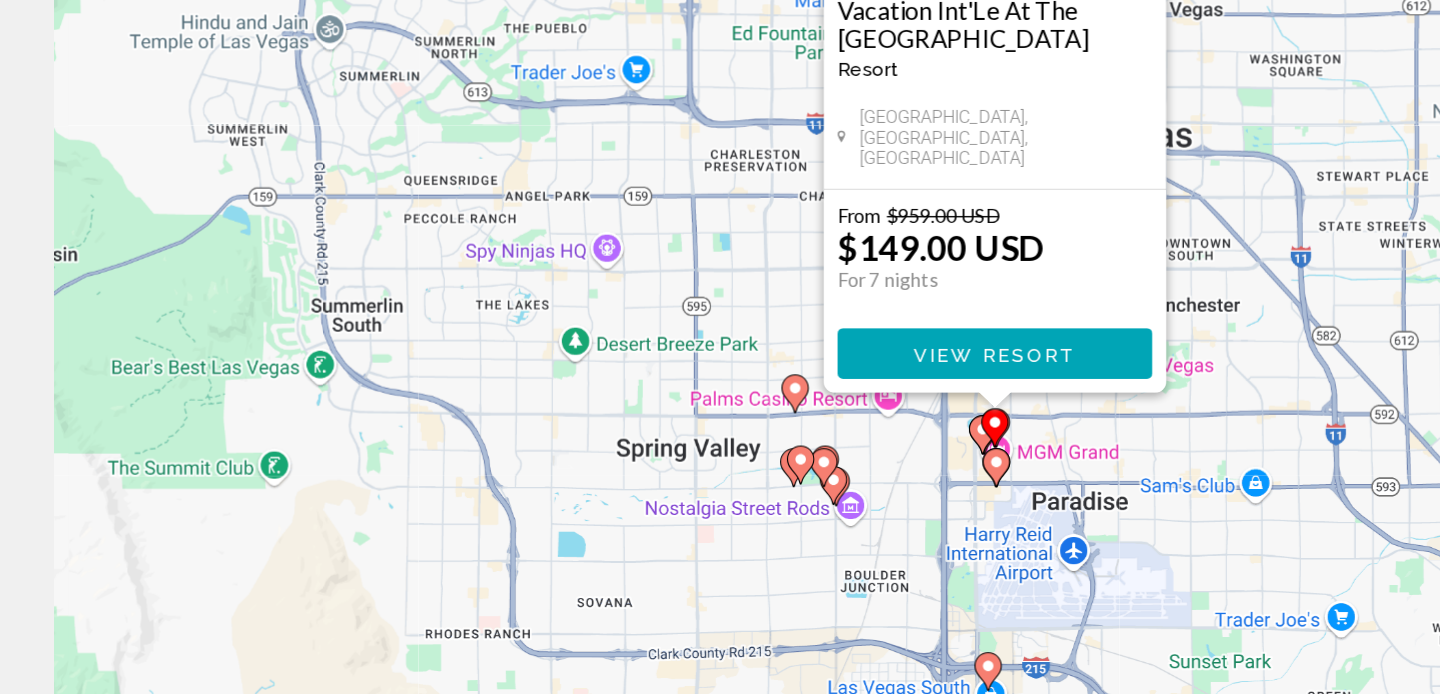 drag, startPoint x: 543, startPoint y: 570, endPoint x: 544, endPoint y: 350, distance: 220.00227 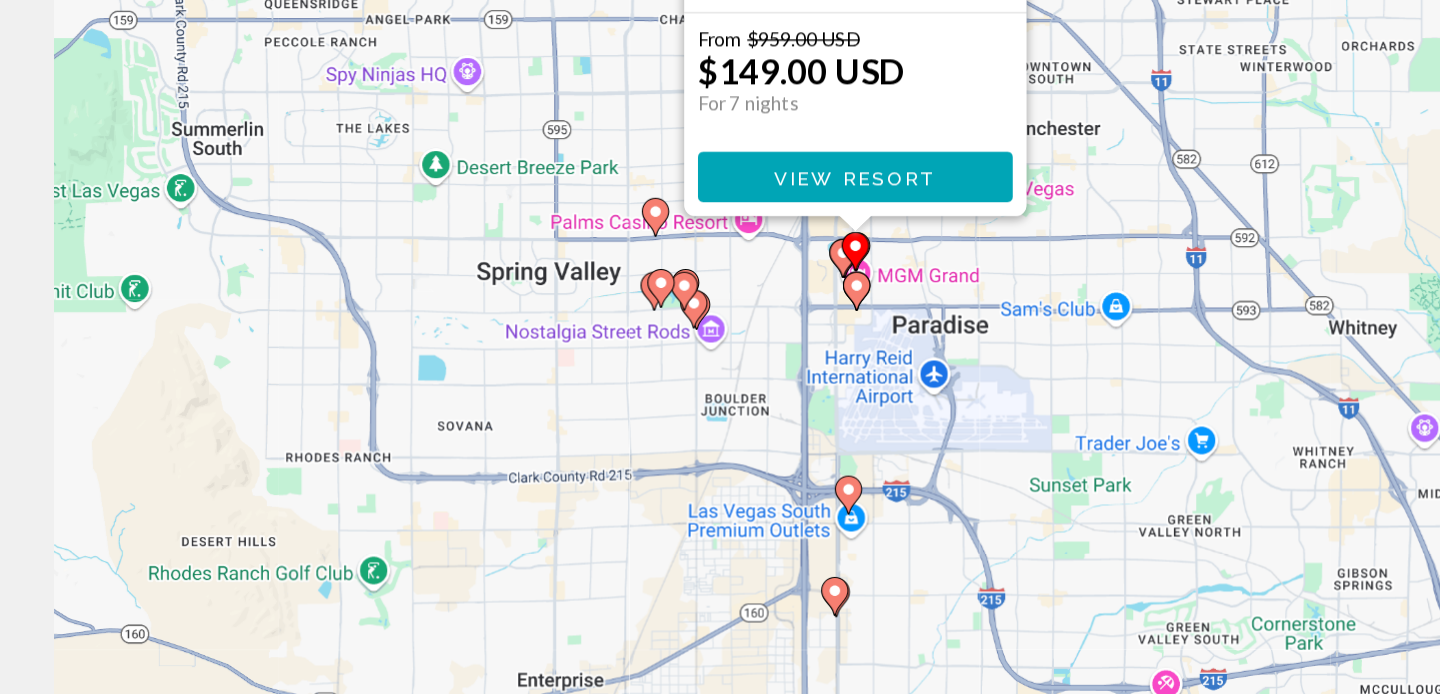 drag, startPoint x: 572, startPoint y: 582, endPoint x: 472, endPoint y: 476, distance: 145.72577 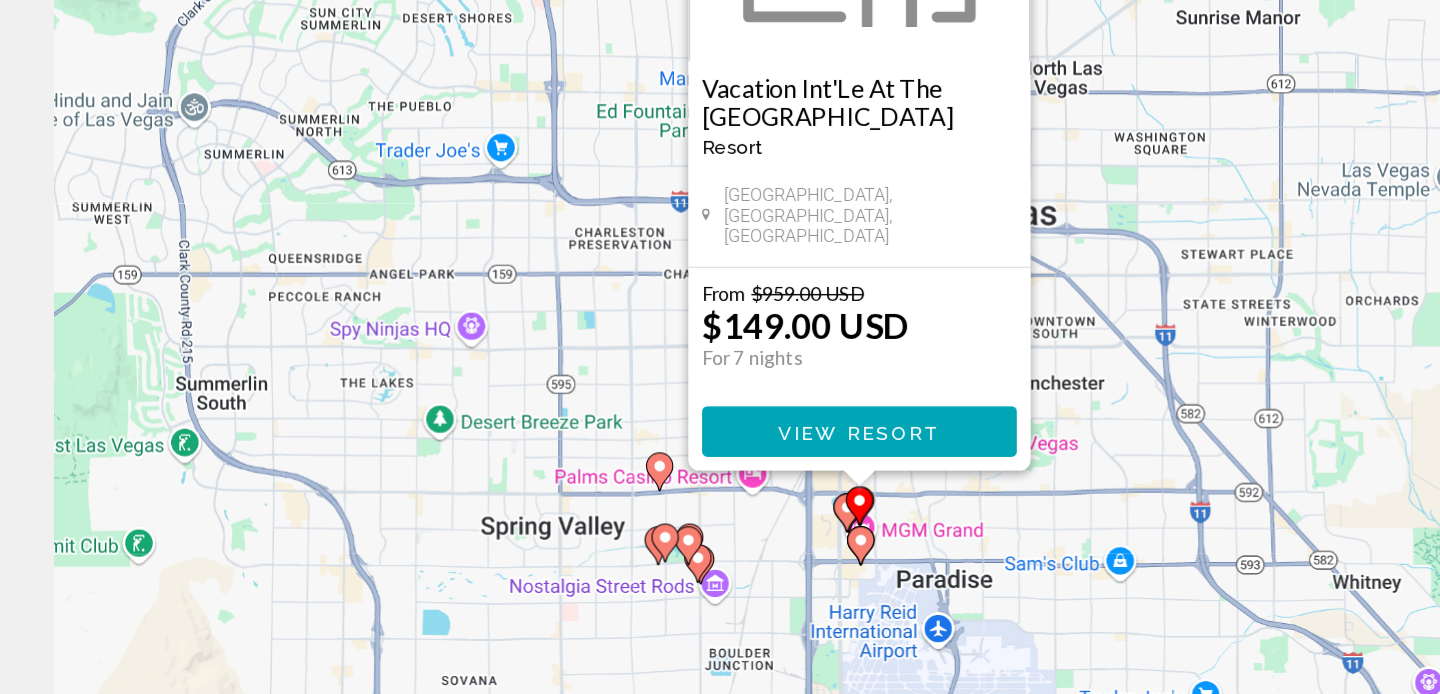 drag, startPoint x: 549, startPoint y: 378, endPoint x: 560, endPoint y: 569, distance: 191.3165 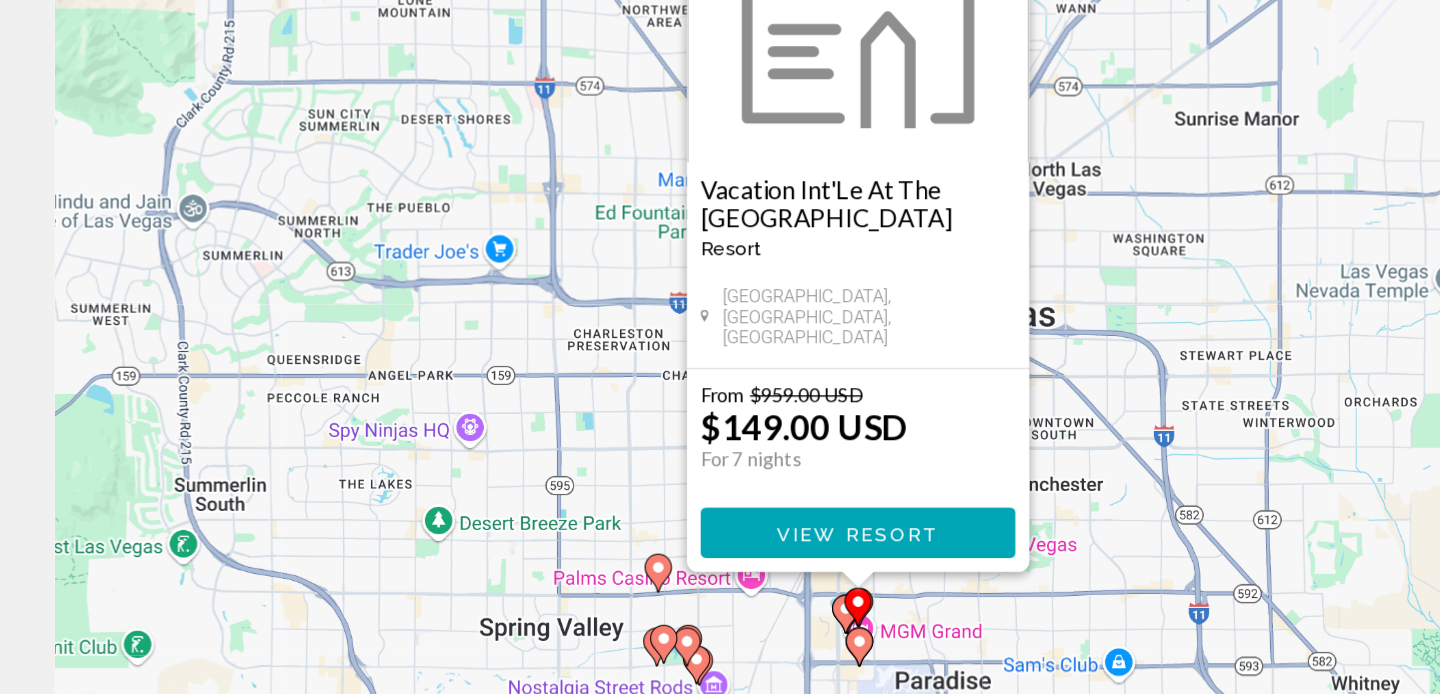 drag, startPoint x: 568, startPoint y: 580, endPoint x: 562, endPoint y: 665, distance: 85.2115 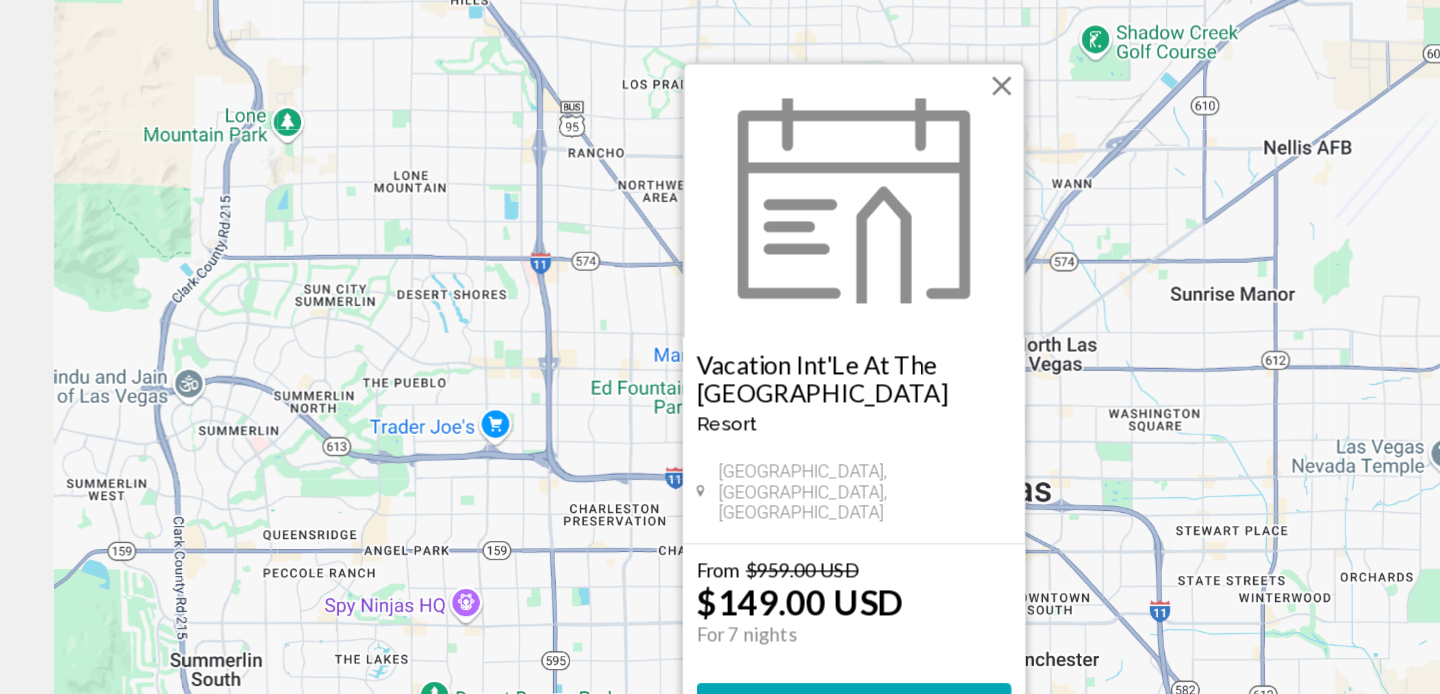 drag, startPoint x: 428, startPoint y: 584, endPoint x: 430, endPoint y: 697, distance: 113.0177 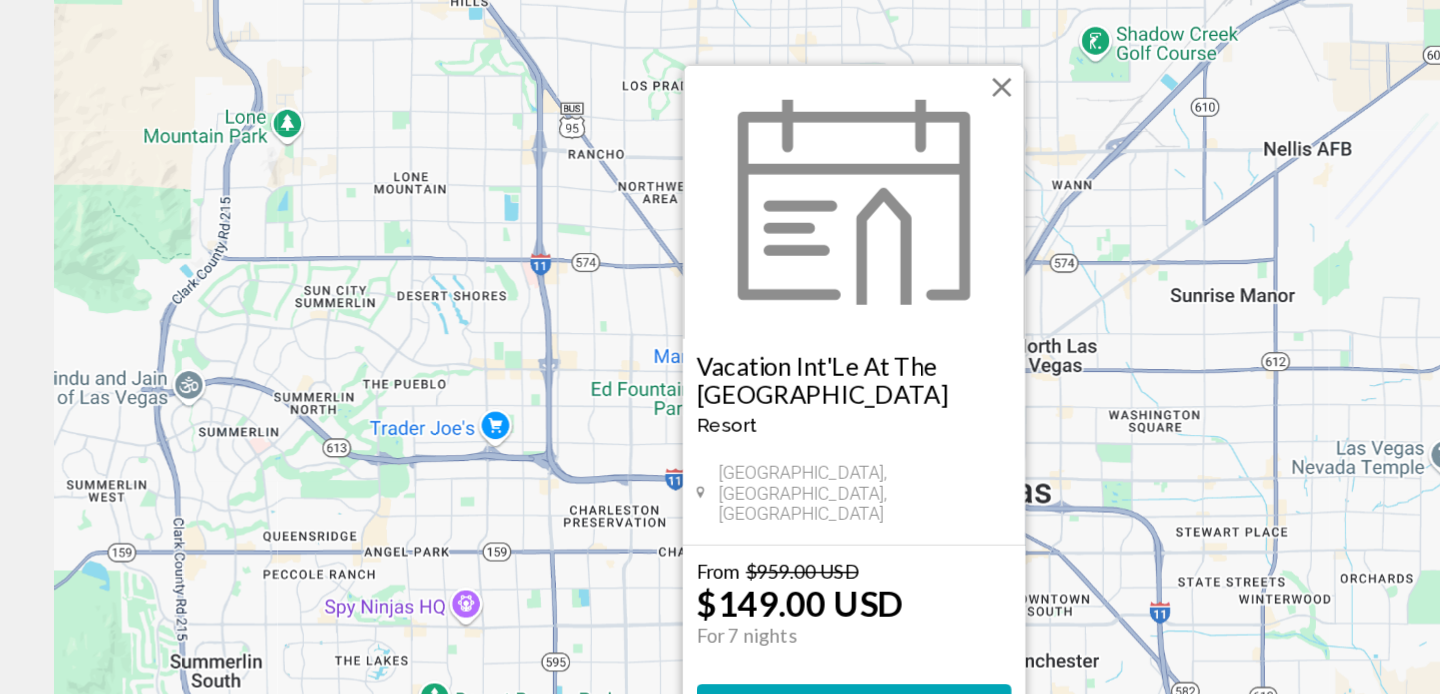 click at bounding box center (732, 245) 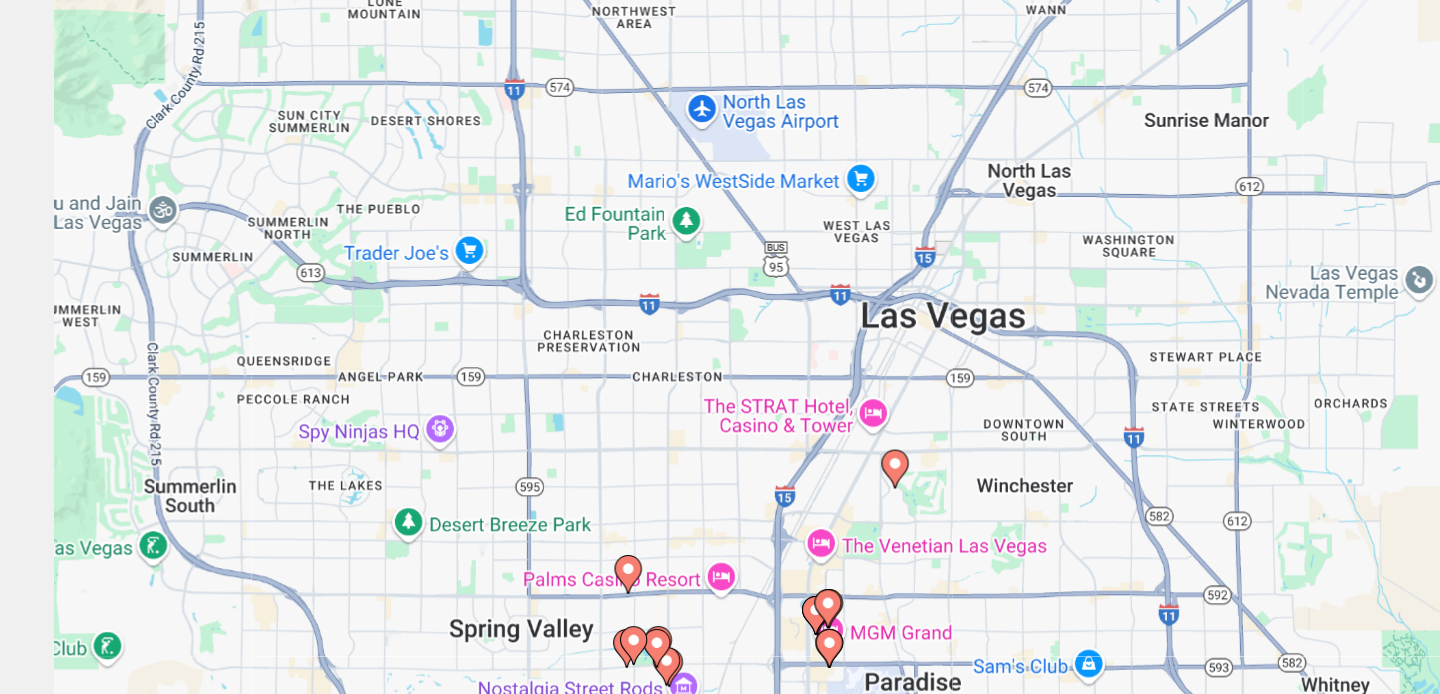 drag, startPoint x: 586, startPoint y: 534, endPoint x: 560, endPoint y: 358, distance: 177.9101 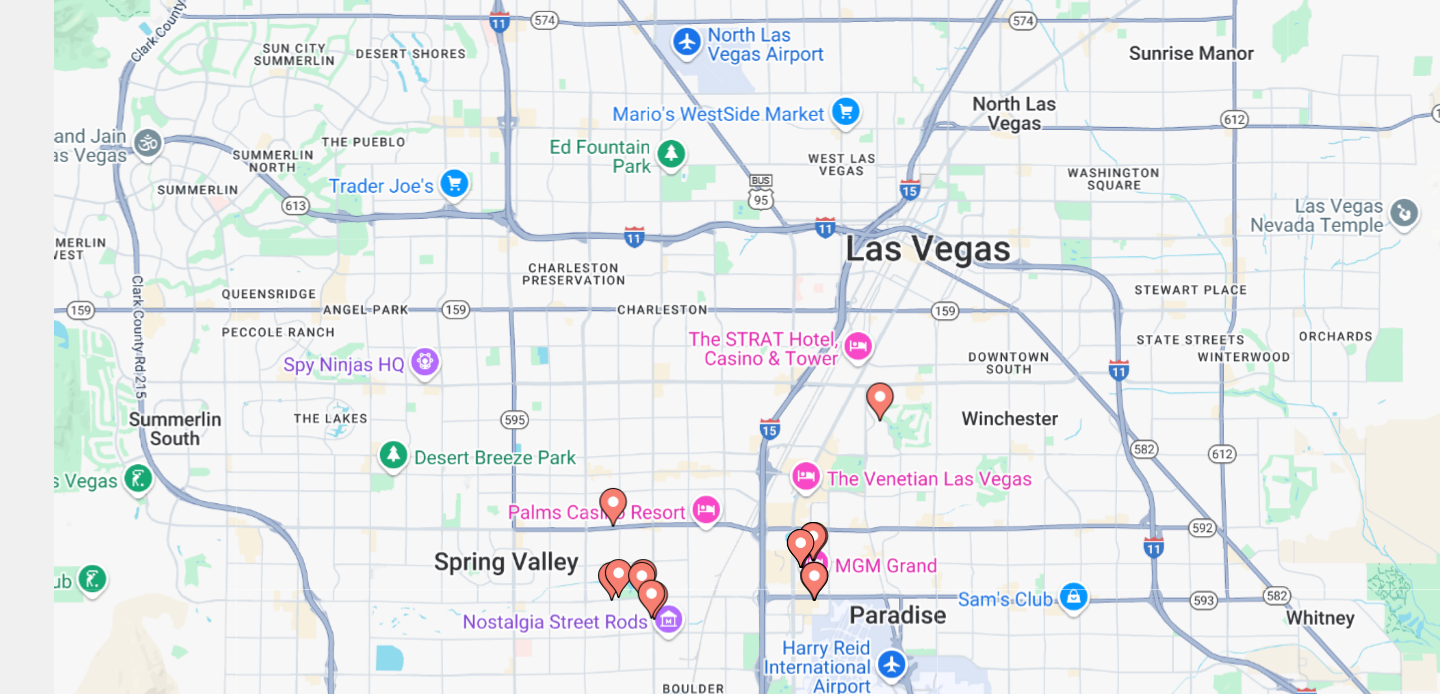 click 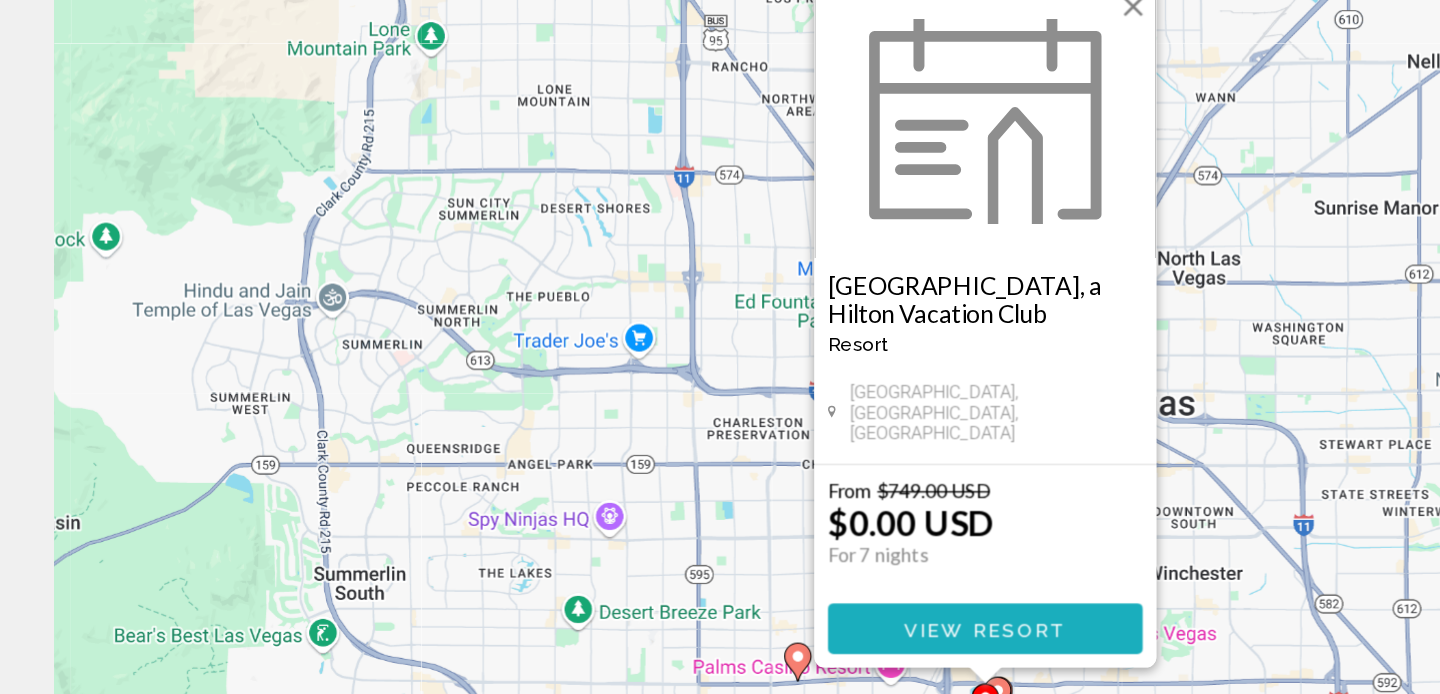 click on "View Resort" at bounding box center (719, 641) 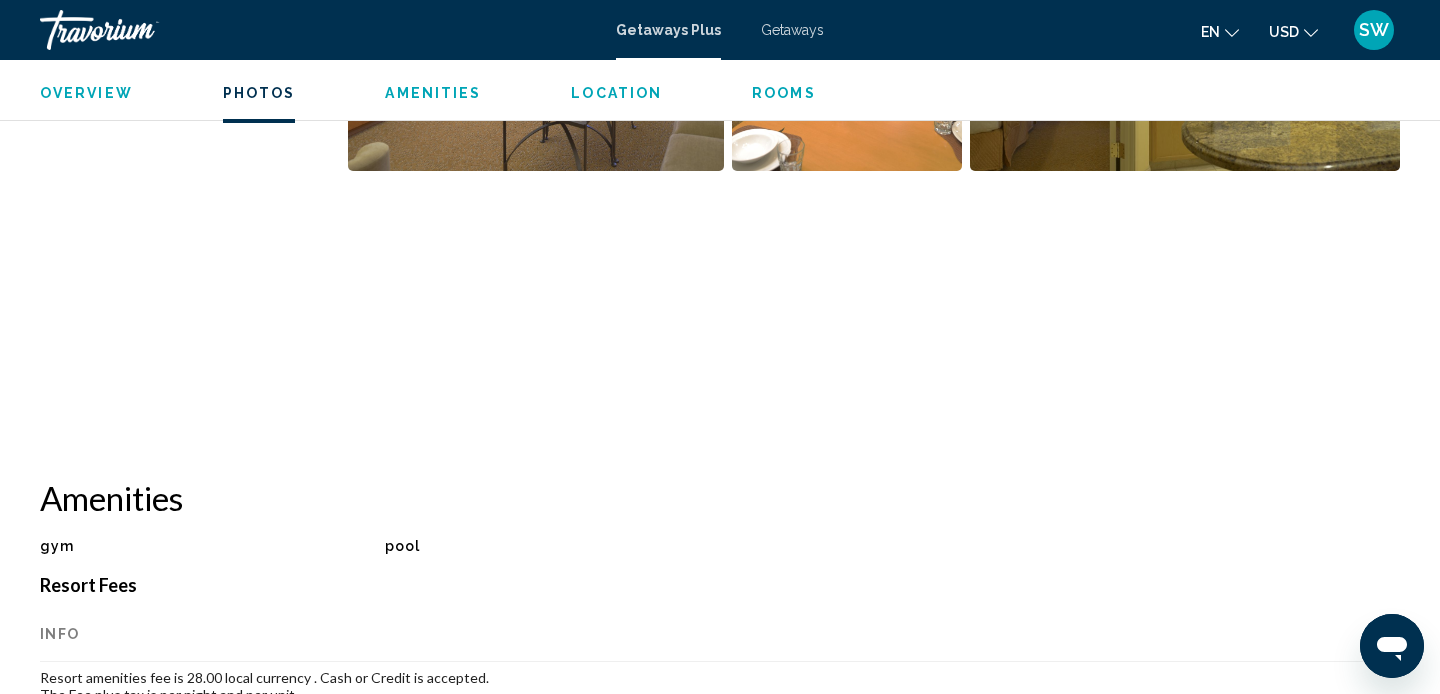 scroll, scrollTop: 0, scrollLeft: 0, axis: both 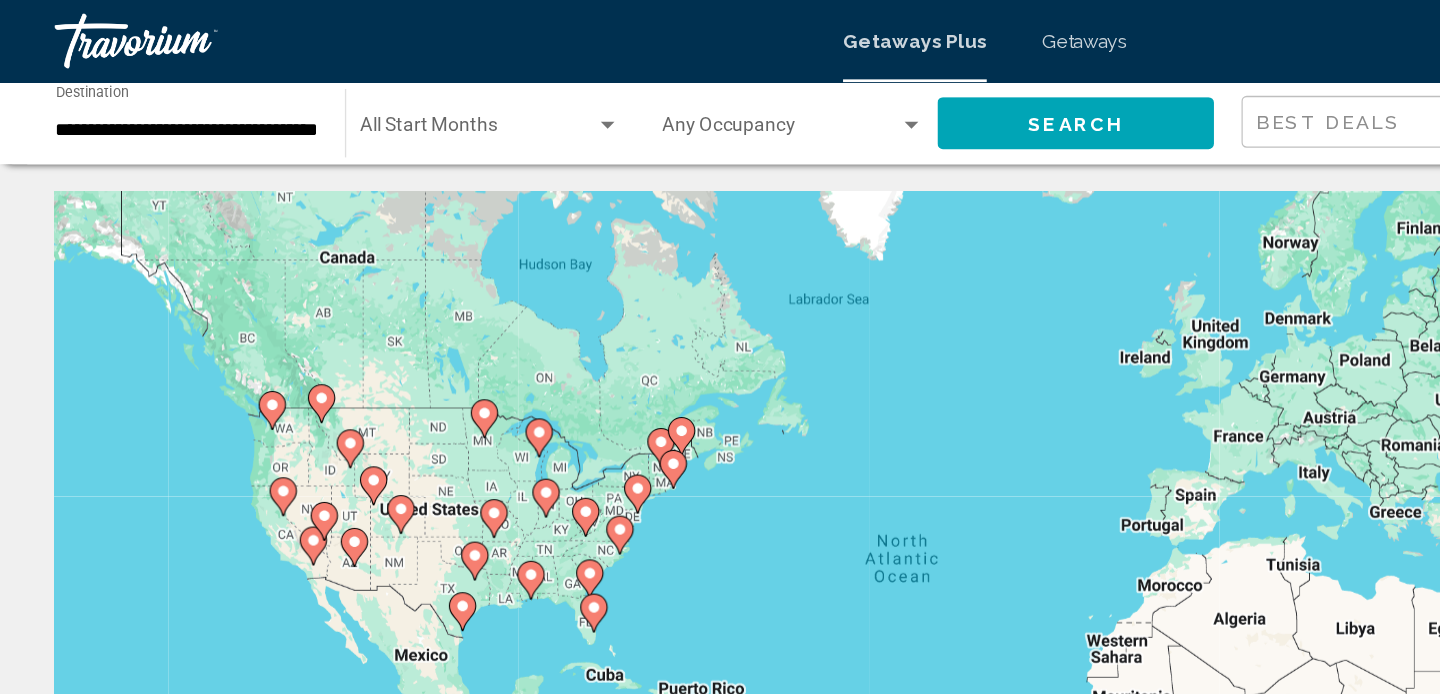 click 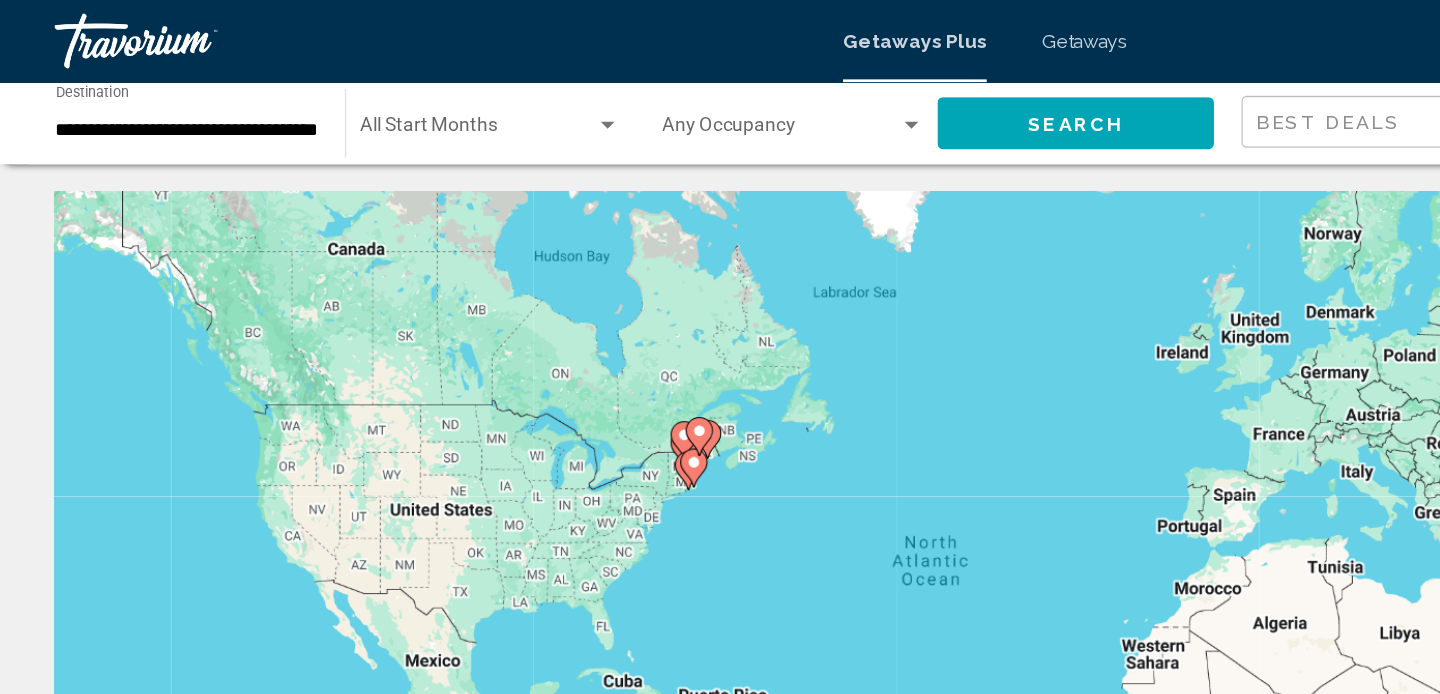 click on "To navigate, press the arrow keys. To activate drag with keyboard, press Alt + Enter. Once in keyboard drag state, use the arrow keys to move the marker. To complete the drag, press the Enter key. To cancel, press Escape." at bounding box center [720, 440] 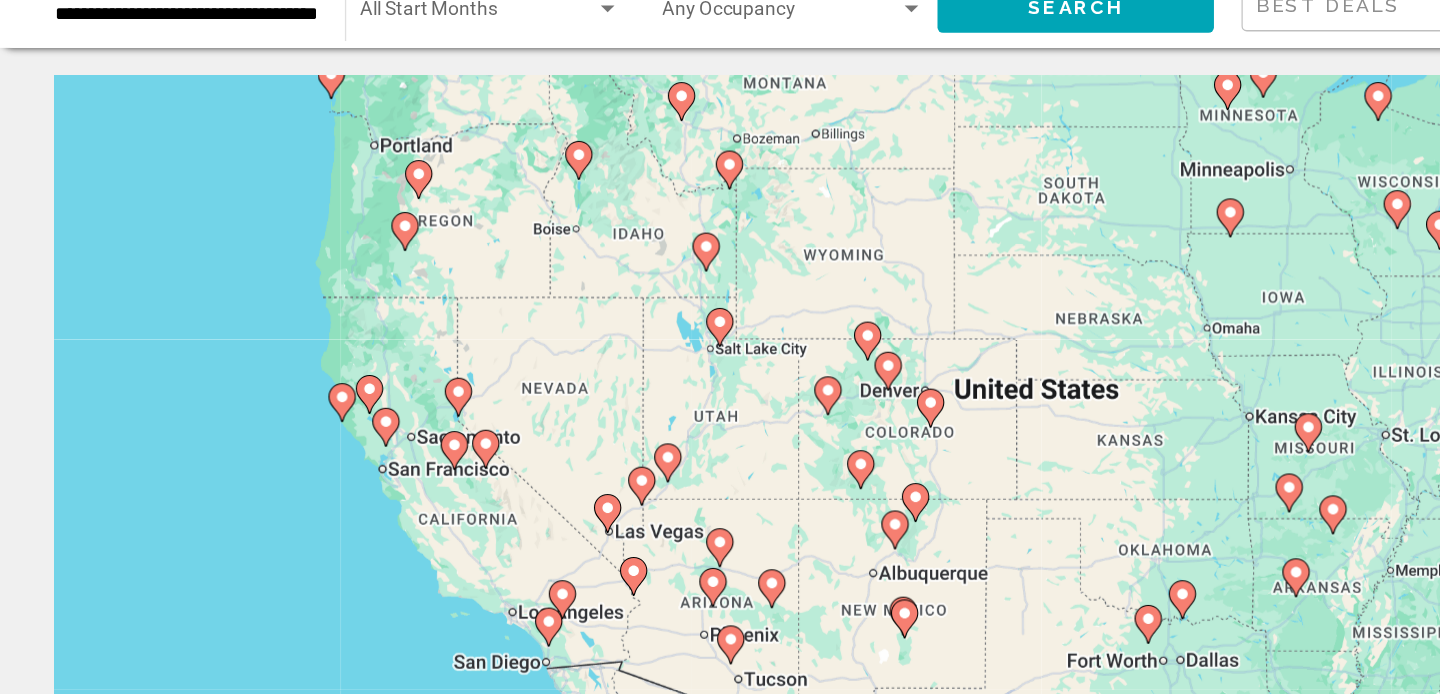 click 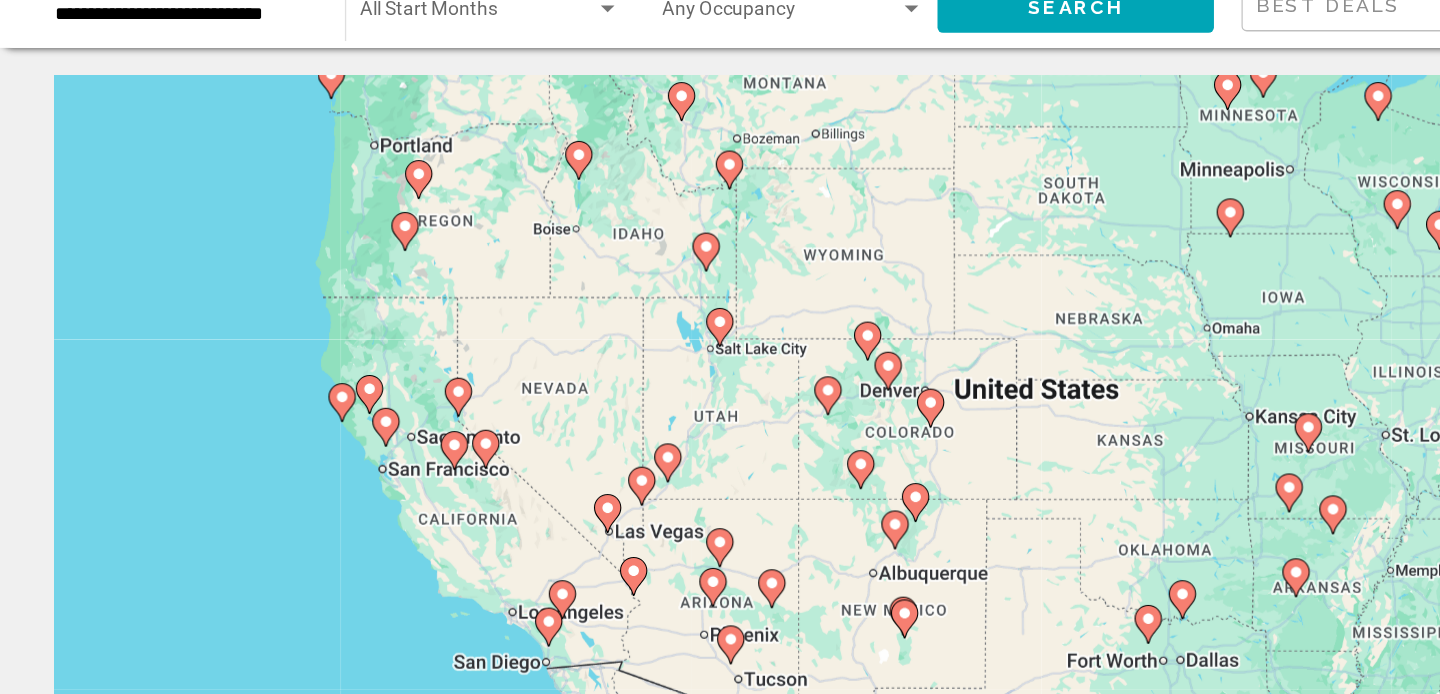 click on "To navigate, press the arrow keys. To activate drag with keyboard, press Alt + Enter. Once in keyboard drag state, use the arrow keys to move the marker. To complete the drag, press the Enter key. To cancel, press Escape." at bounding box center [720, 440] 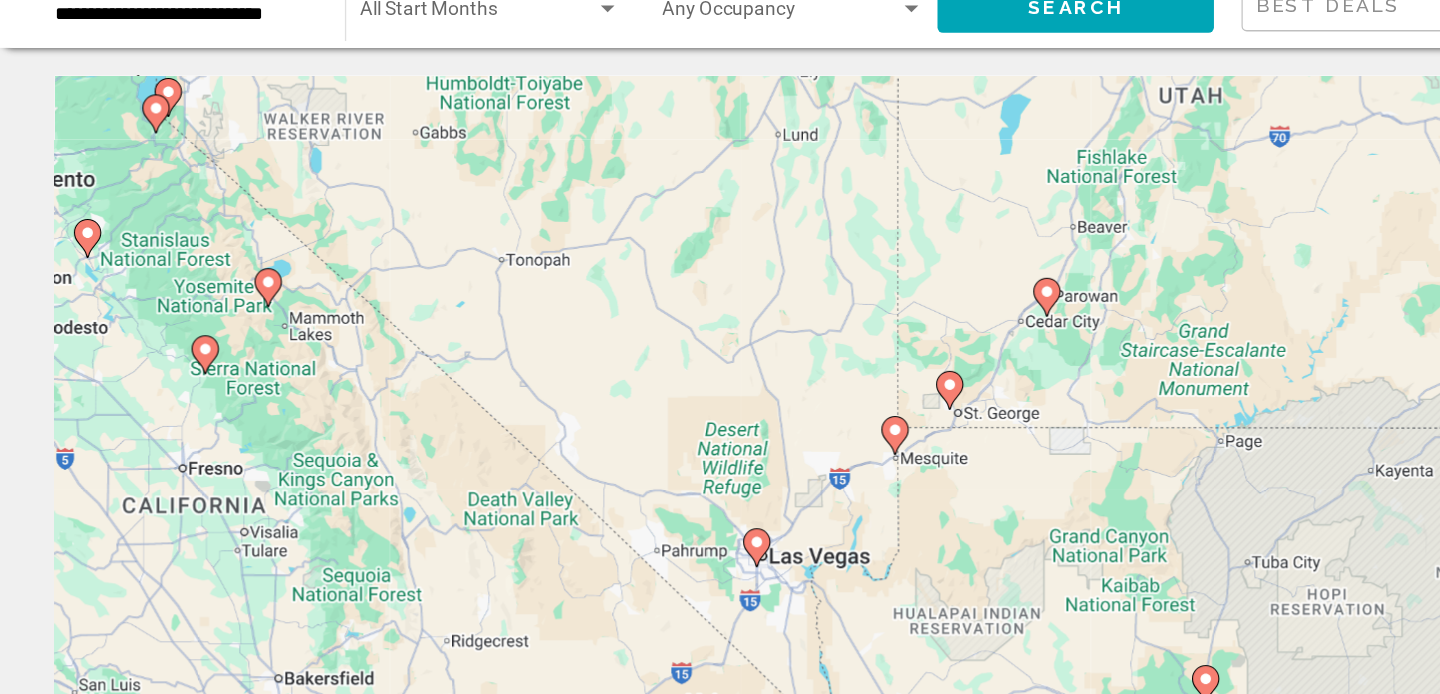 click 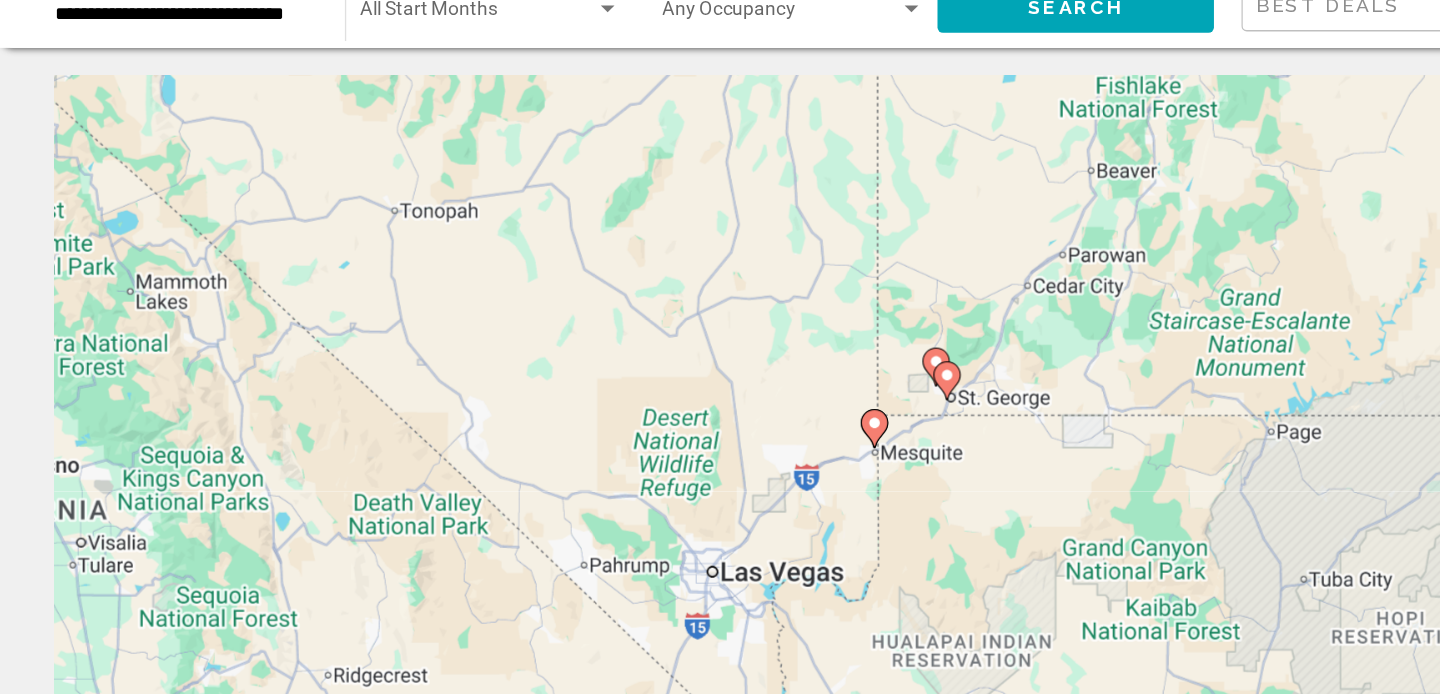 click on "To navigate, press the arrow keys. To activate drag with keyboard, press Alt + Enter. Once in keyboard drag state, use the arrow keys to move the marker. To complete the drag, press the Enter key. To cancel, press Escape." at bounding box center [720, 440] 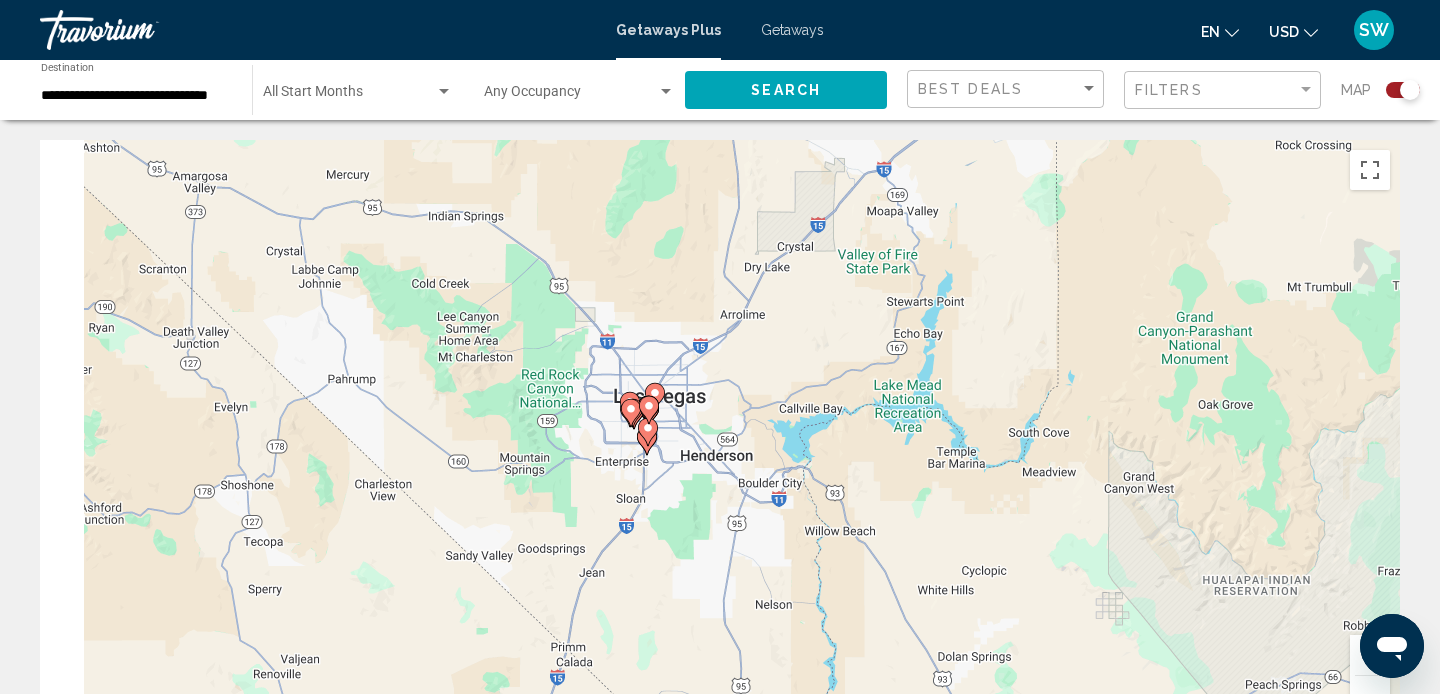 drag, startPoint x: 610, startPoint y: 574, endPoint x: 1021, endPoint y: 364, distance: 461.542 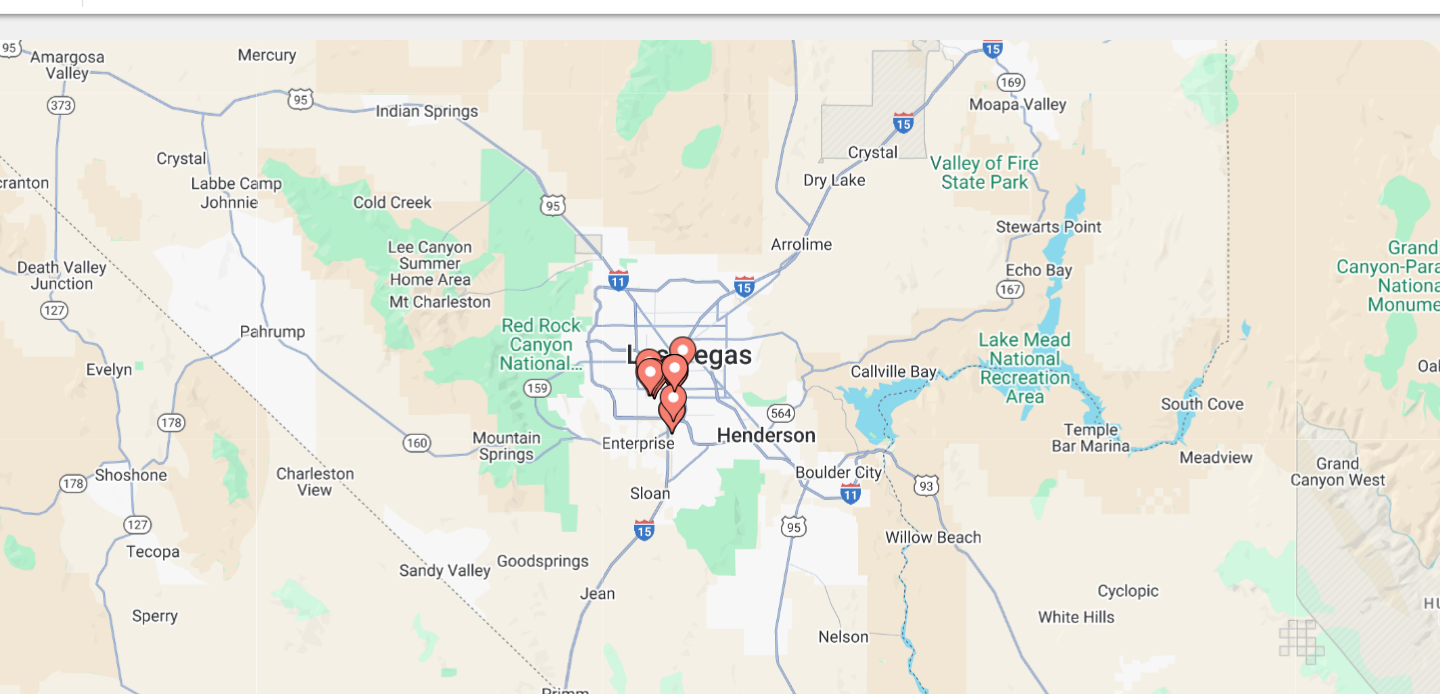 click 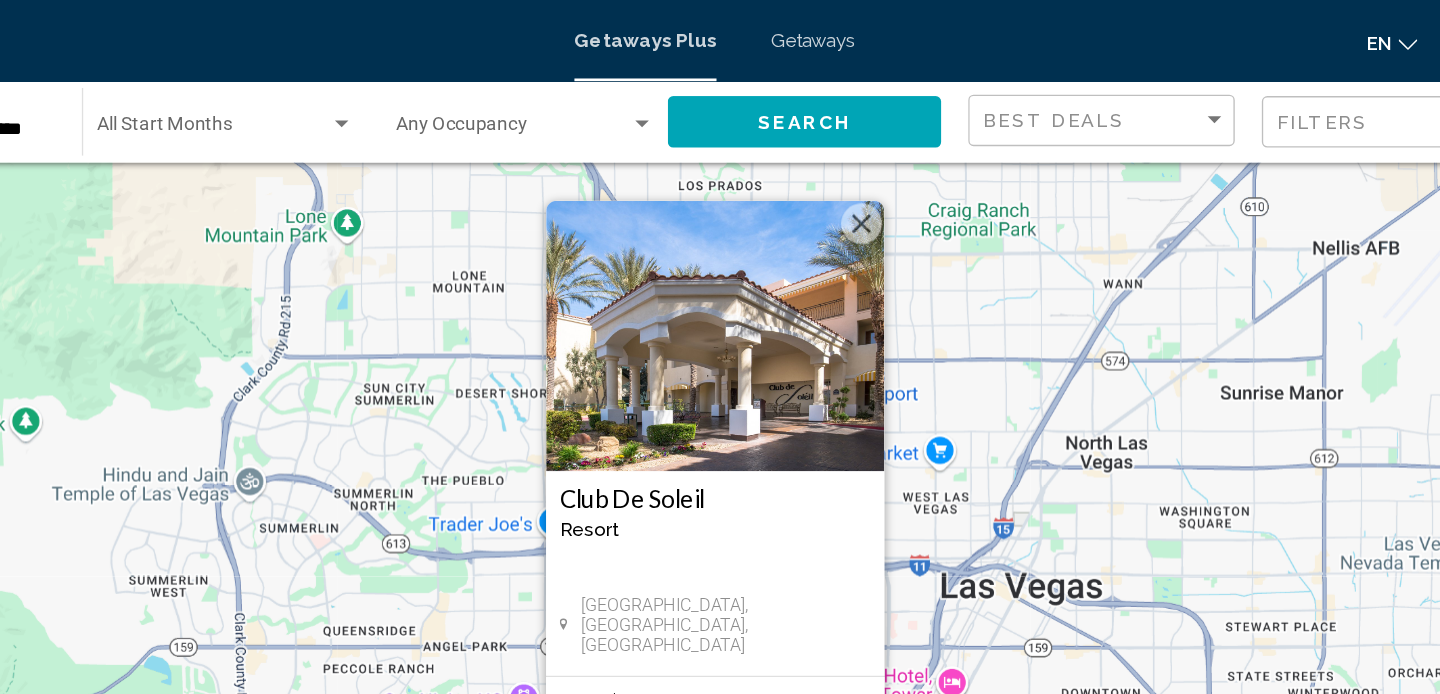 scroll, scrollTop: 12, scrollLeft: 0, axis: vertical 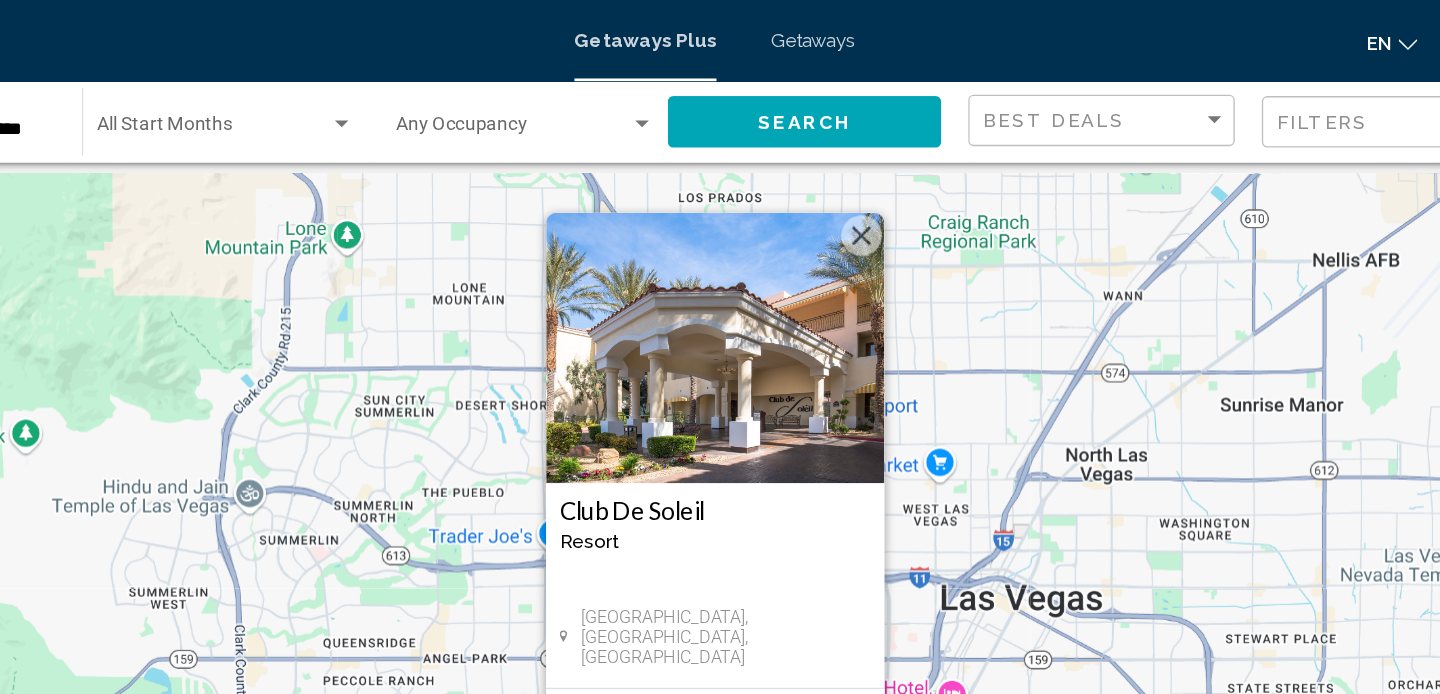 click at bounding box center [828, 174] 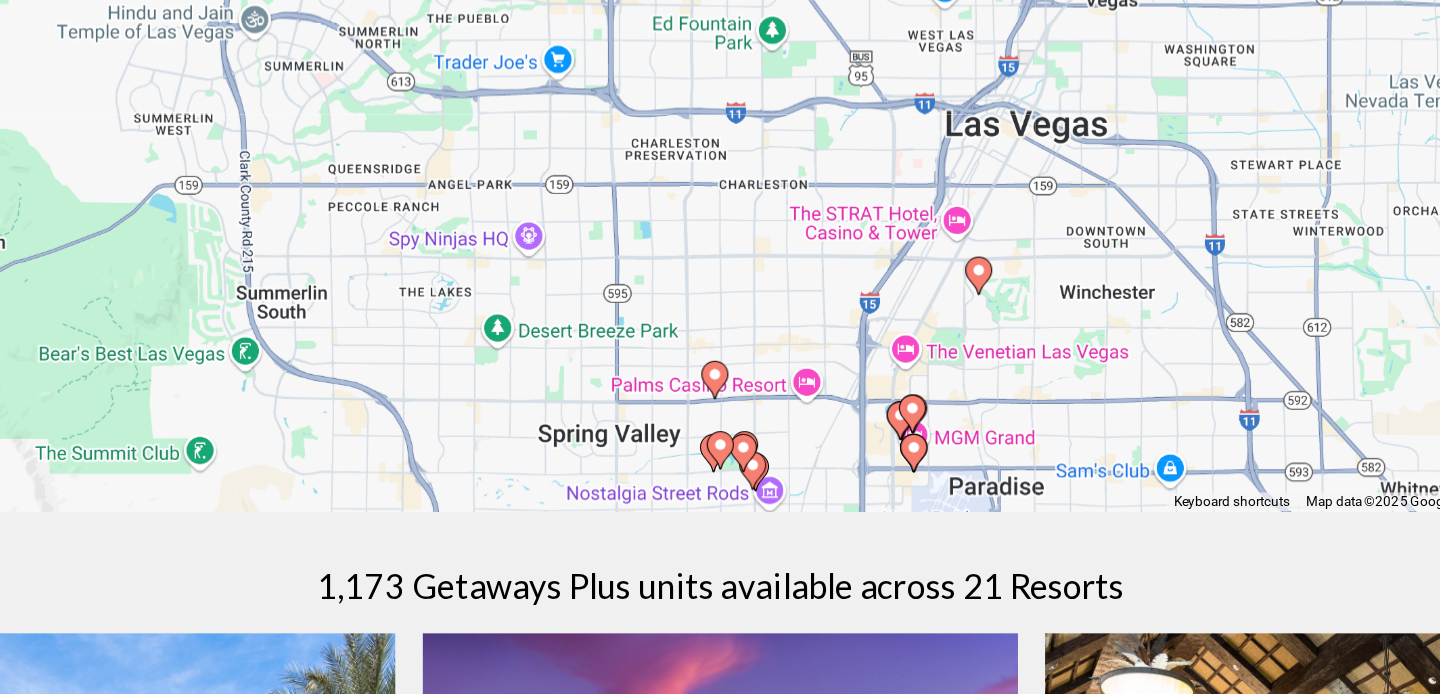 scroll, scrollTop: 190, scrollLeft: 0, axis: vertical 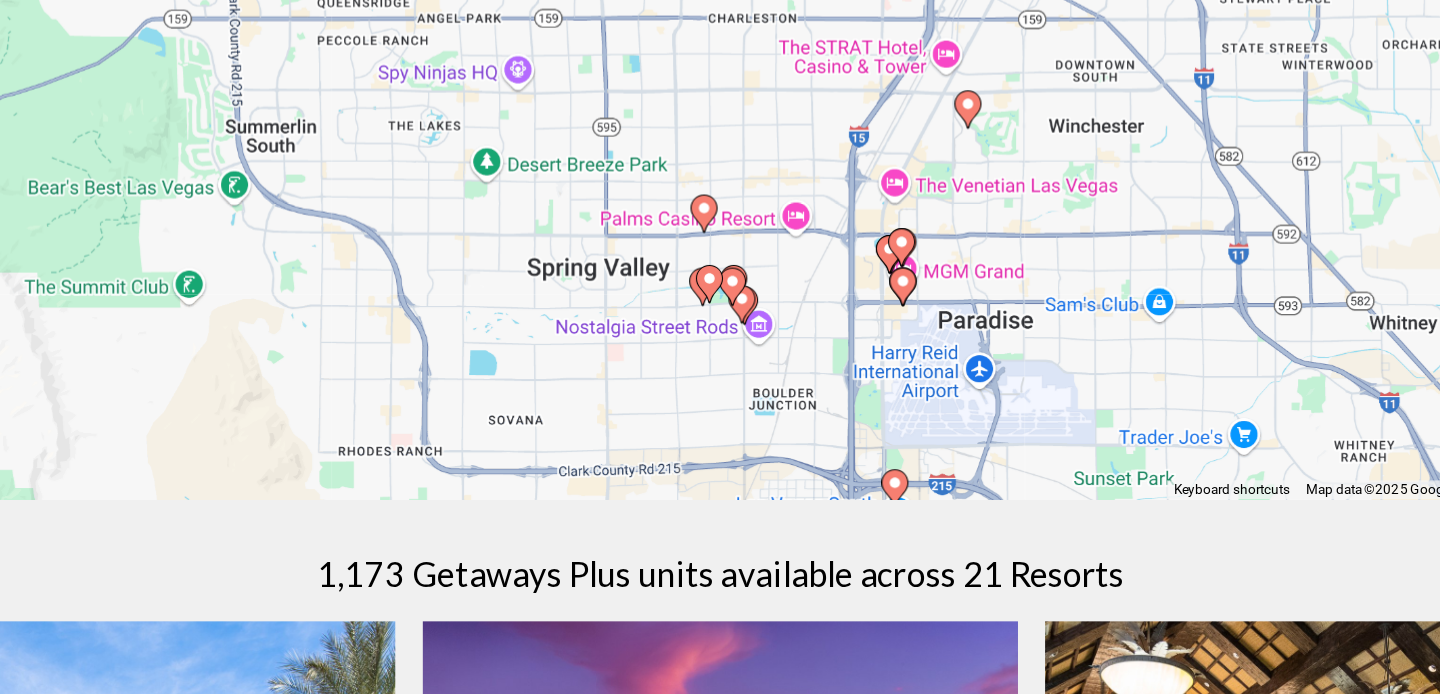 drag, startPoint x: 775, startPoint y: 458, endPoint x: 764, endPoint y: 337, distance: 121.49897 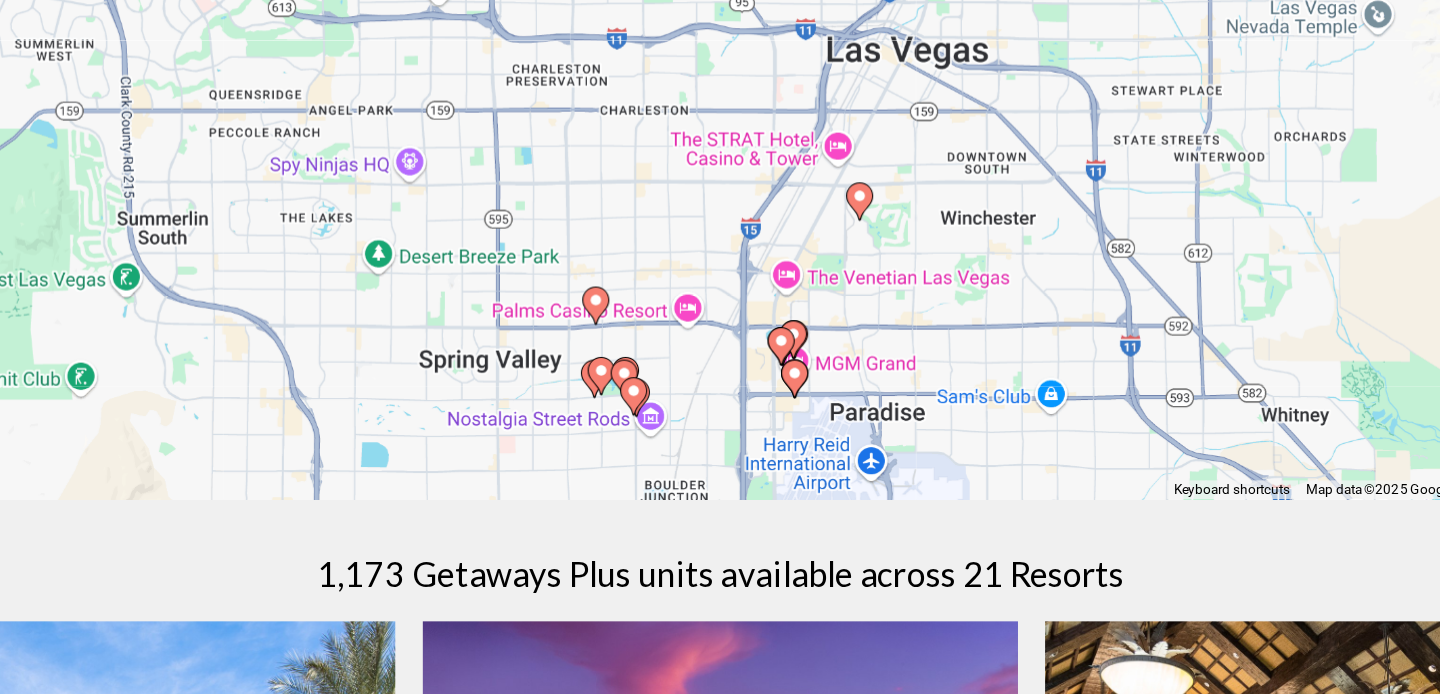 drag, startPoint x: 745, startPoint y: 368, endPoint x: 665, endPoint y: 433, distance: 103.077644 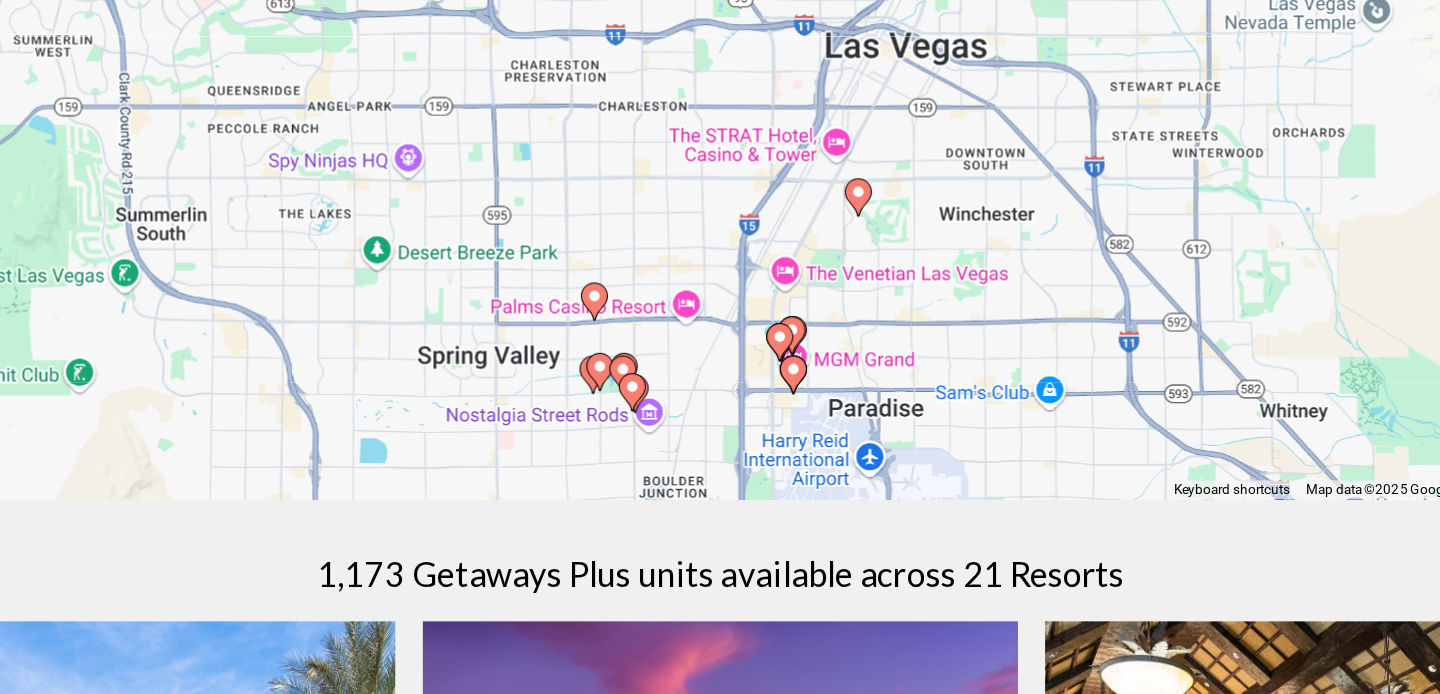 click 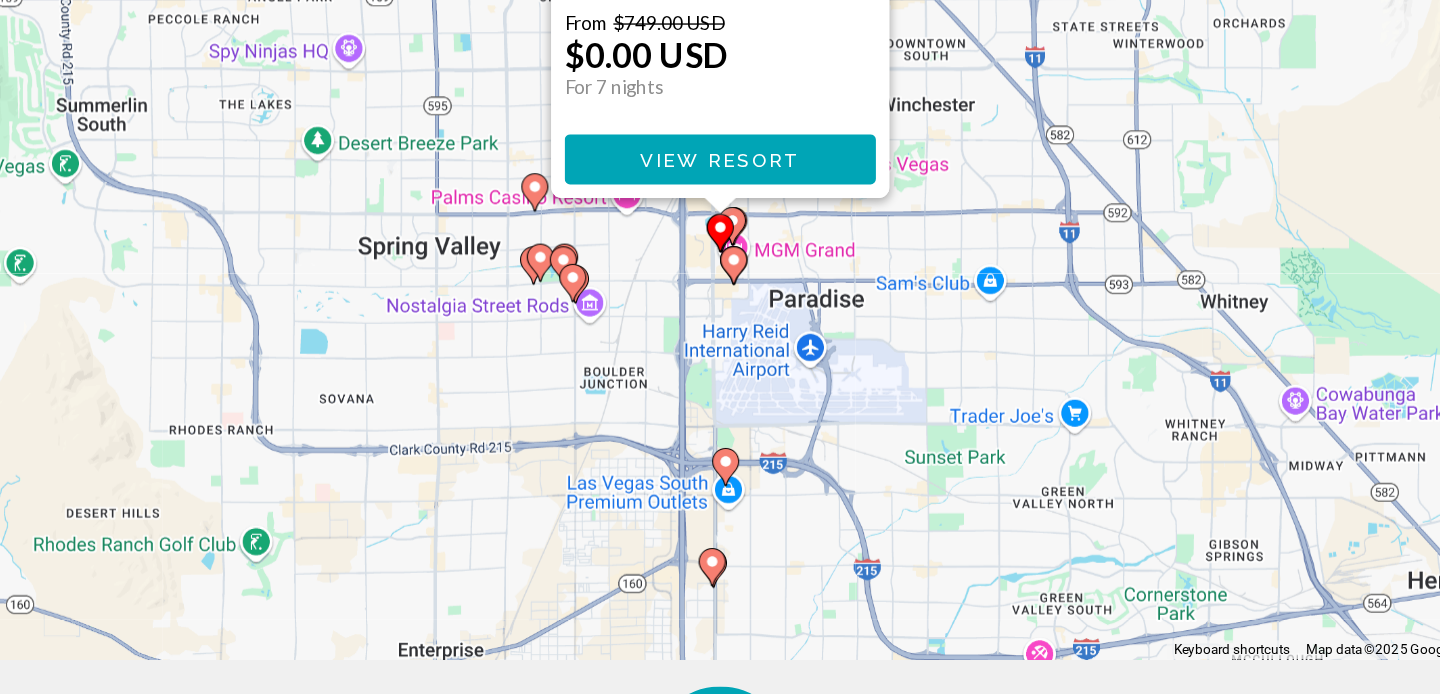 scroll, scrollTop: 0, scrollLeft: 0, axis: both 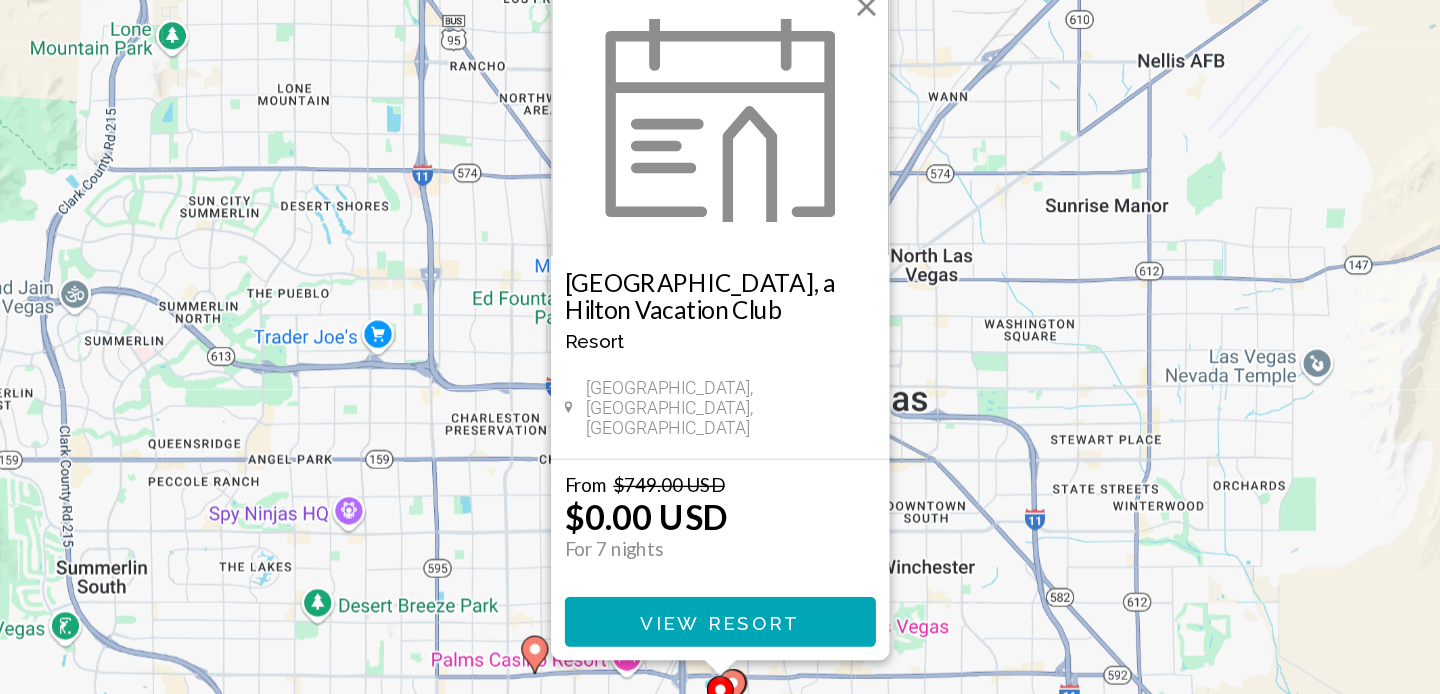 click at bounding box center [828, 186] 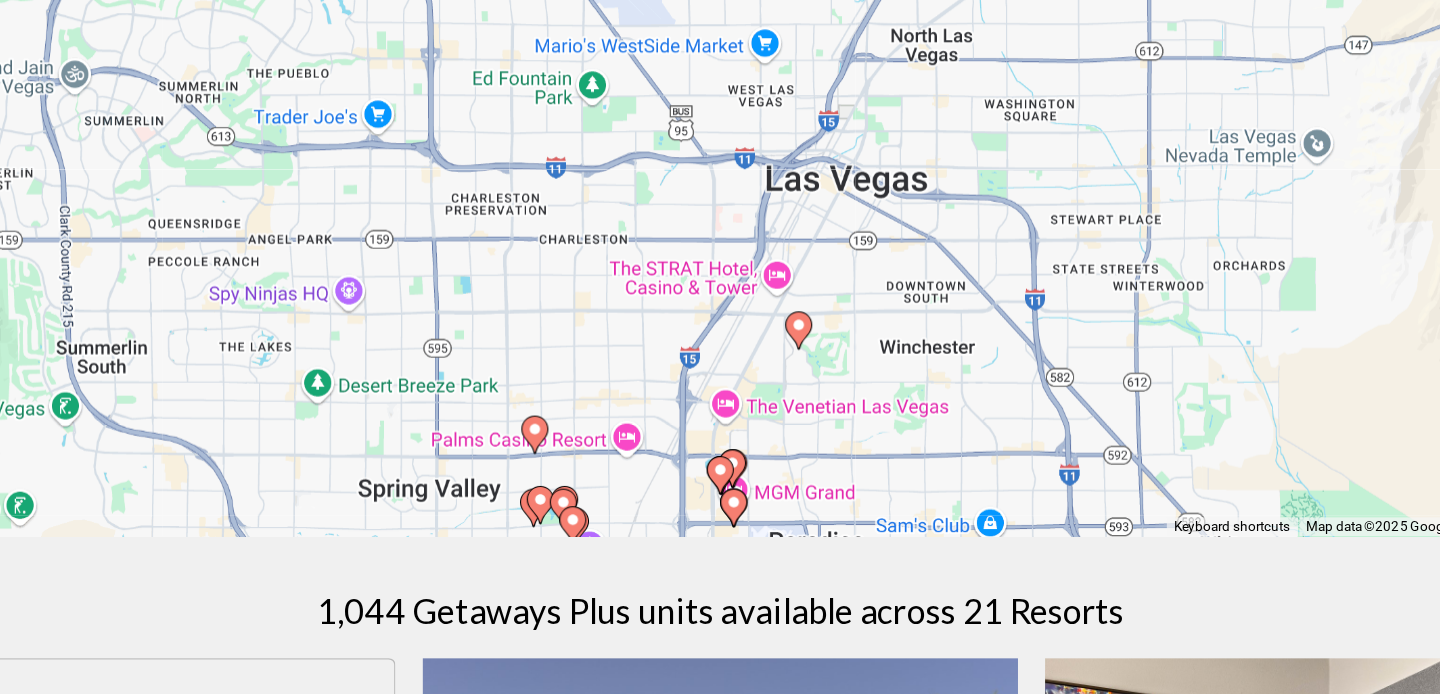 scroll, scrollTop: 165, scrollLeft: 0, axis: vertical 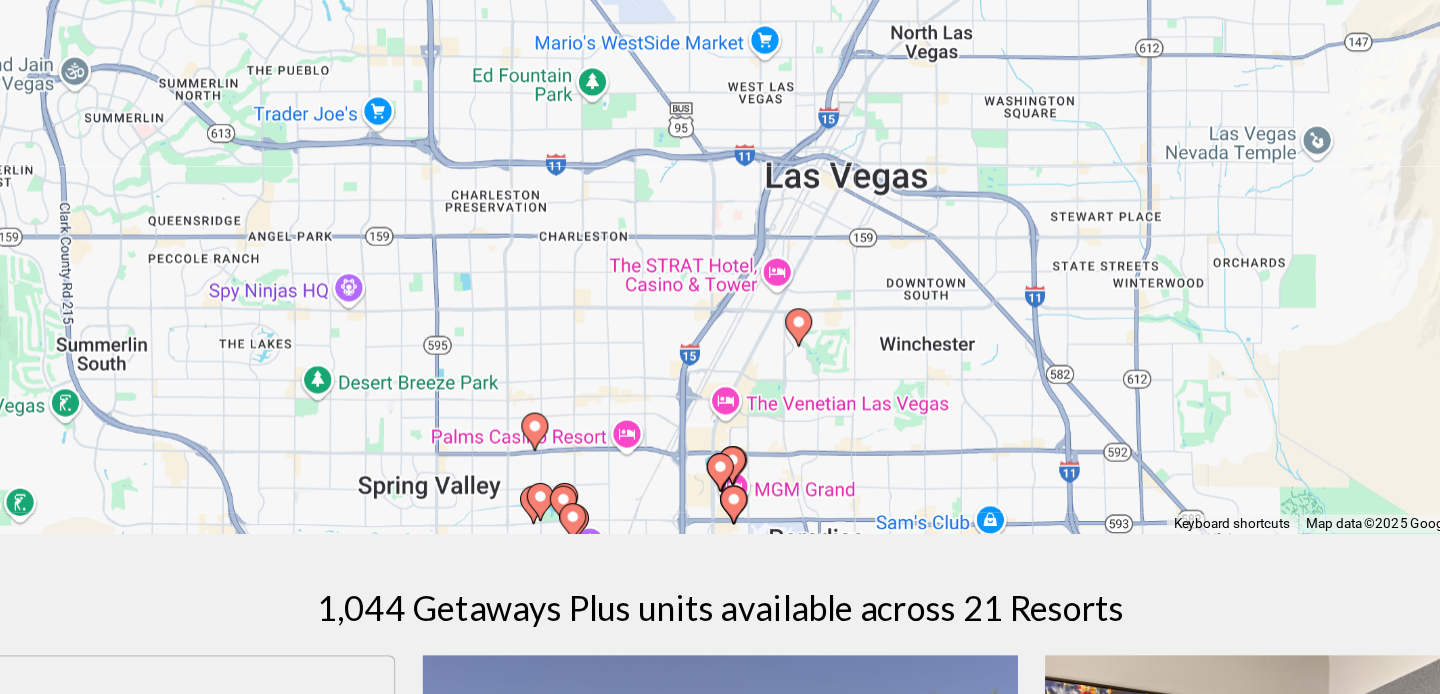 click 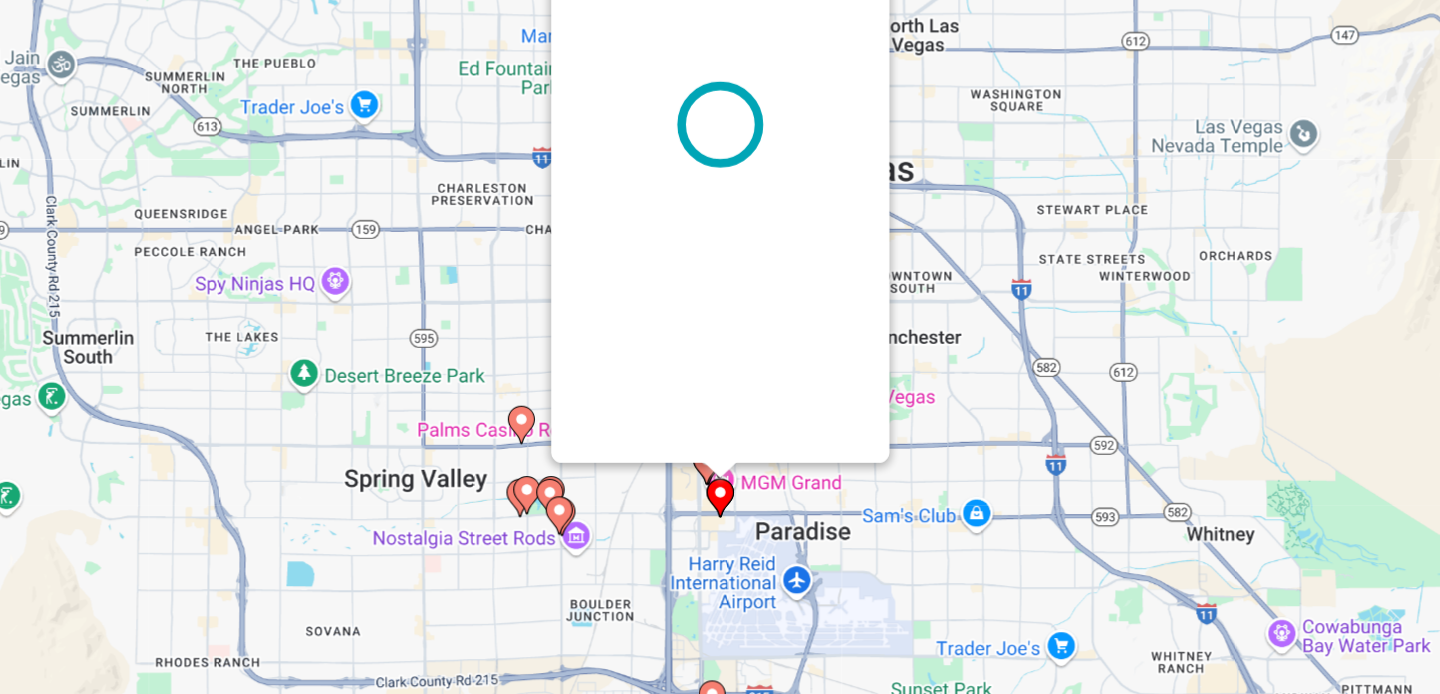 scroll, scrollTop: 0, scrollLeft: 0, axis: both 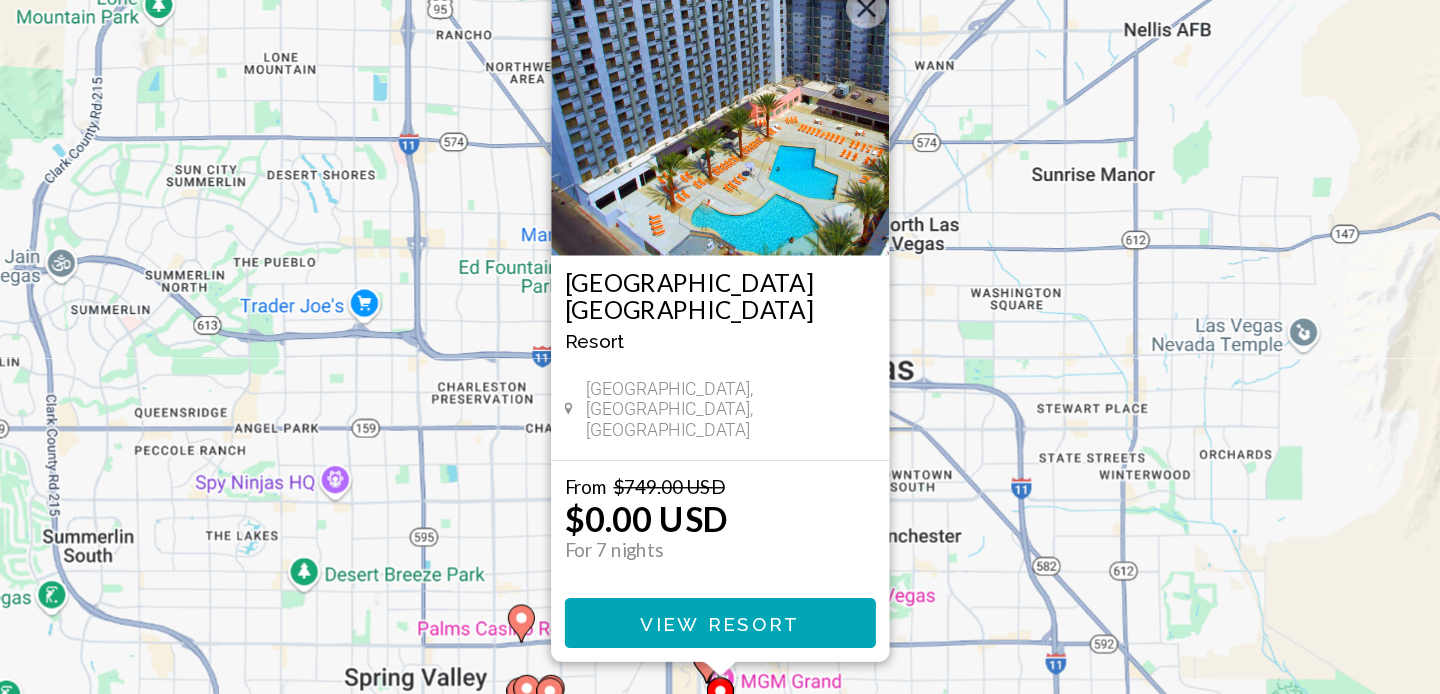 click at bounding box center (828, 187) 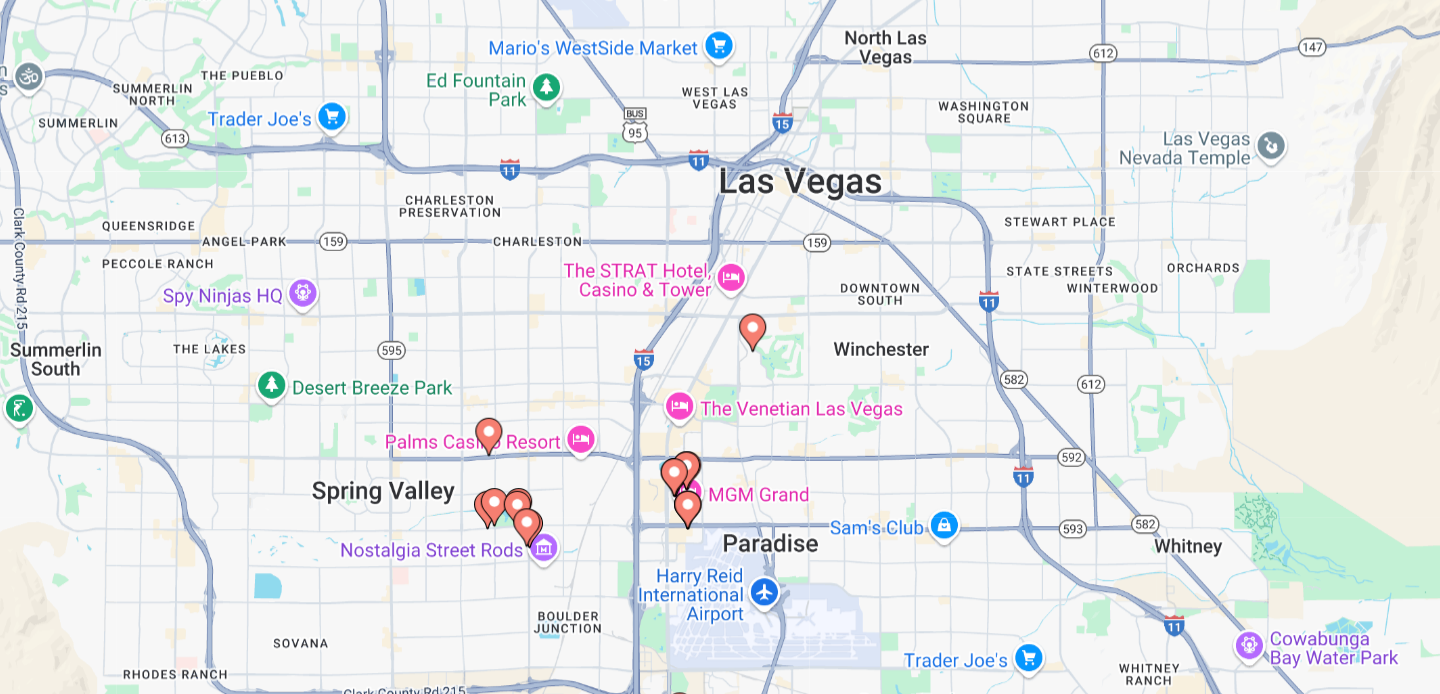 drag, startPoint x: 780, startPoint y: 499, endPoint x: 753, endPoint y: 347, distance: 154.37941 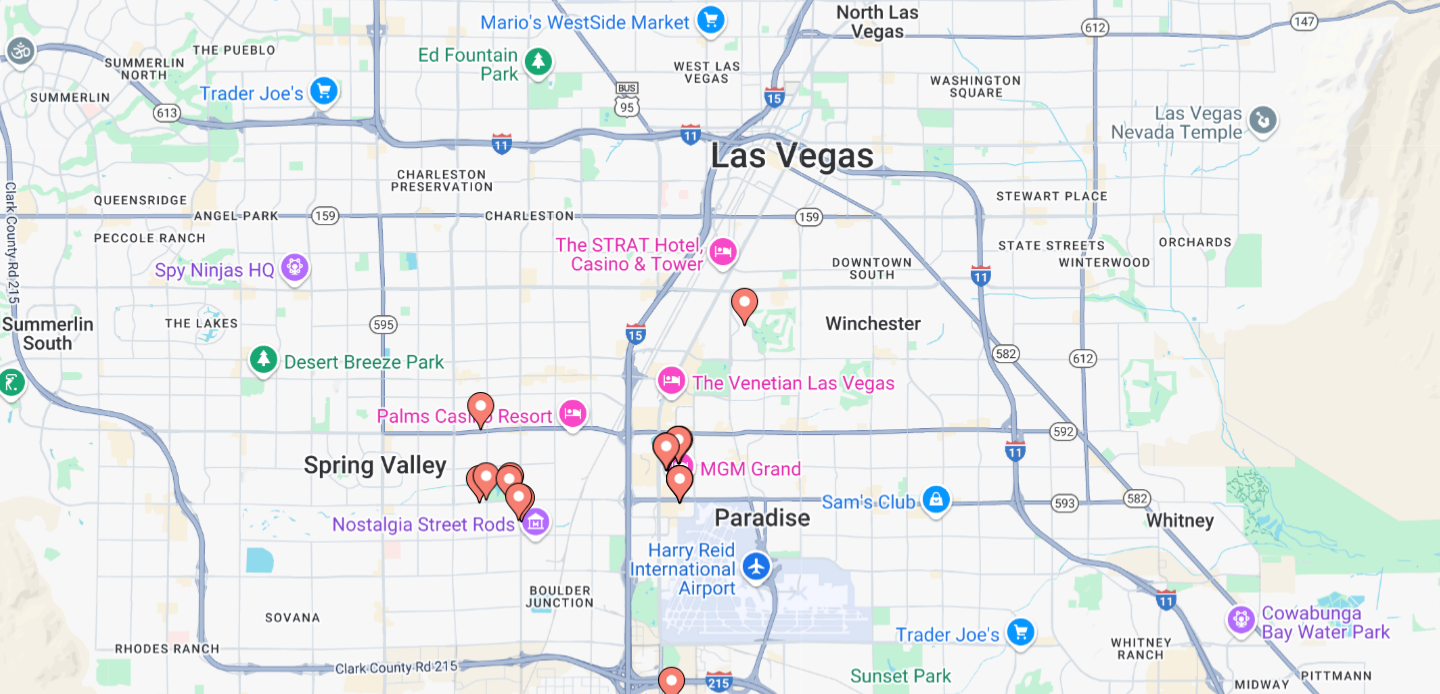 click 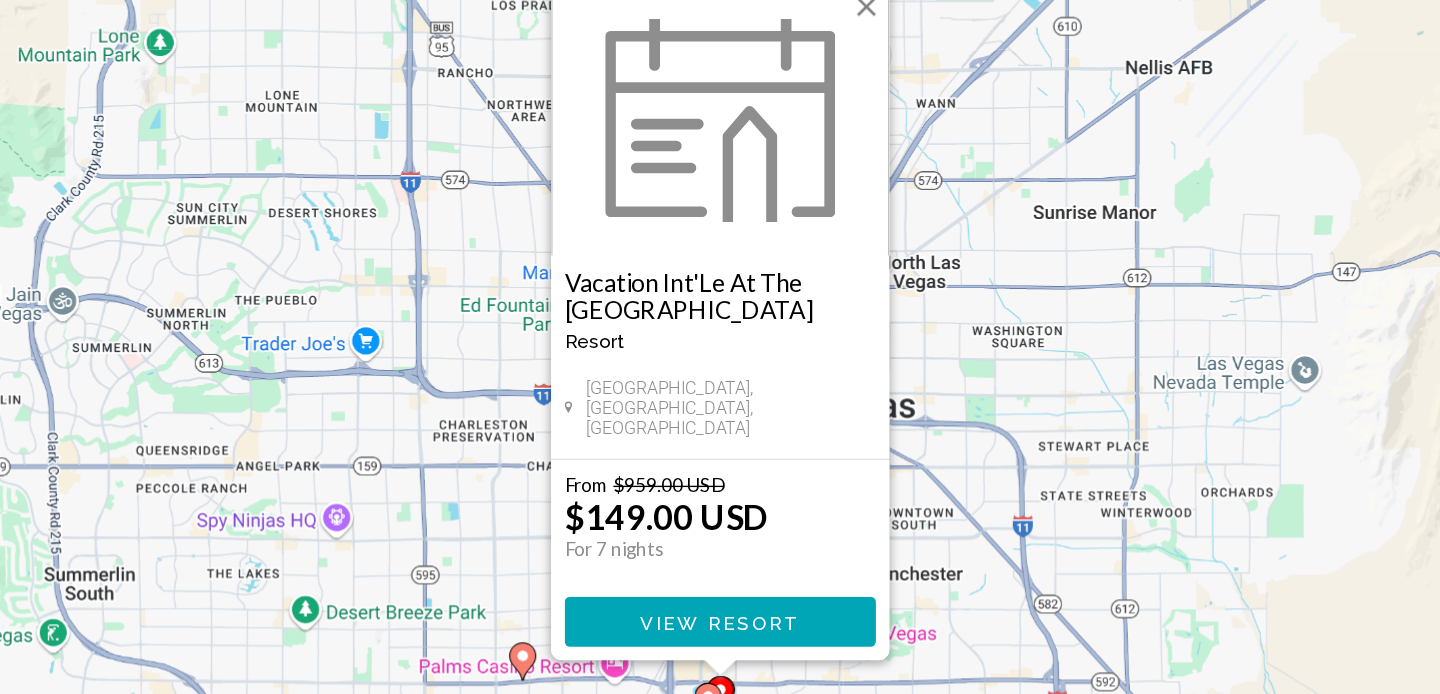 click at bounding box center (828, 186) 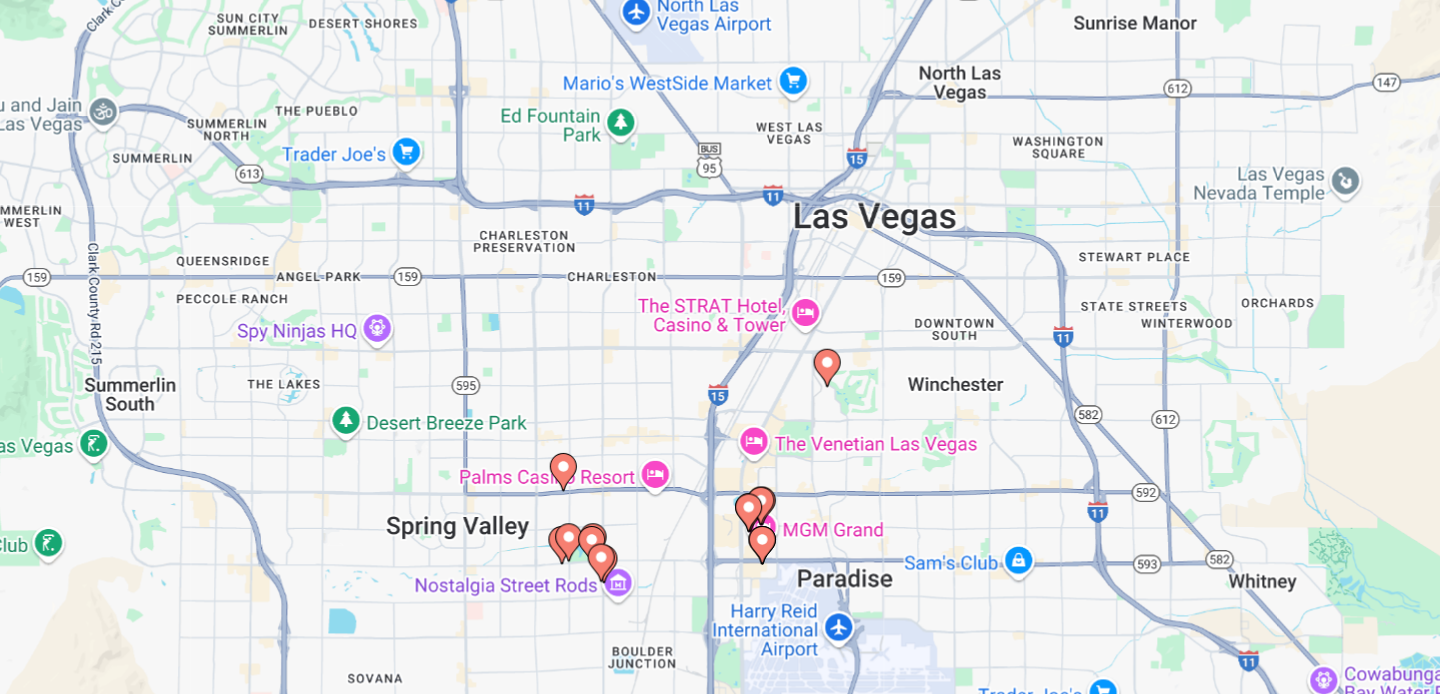 drag, startPoint x: 702, startPoint y: 564, endPoint x: 733, endPoint y: 420, distance: 147.29901 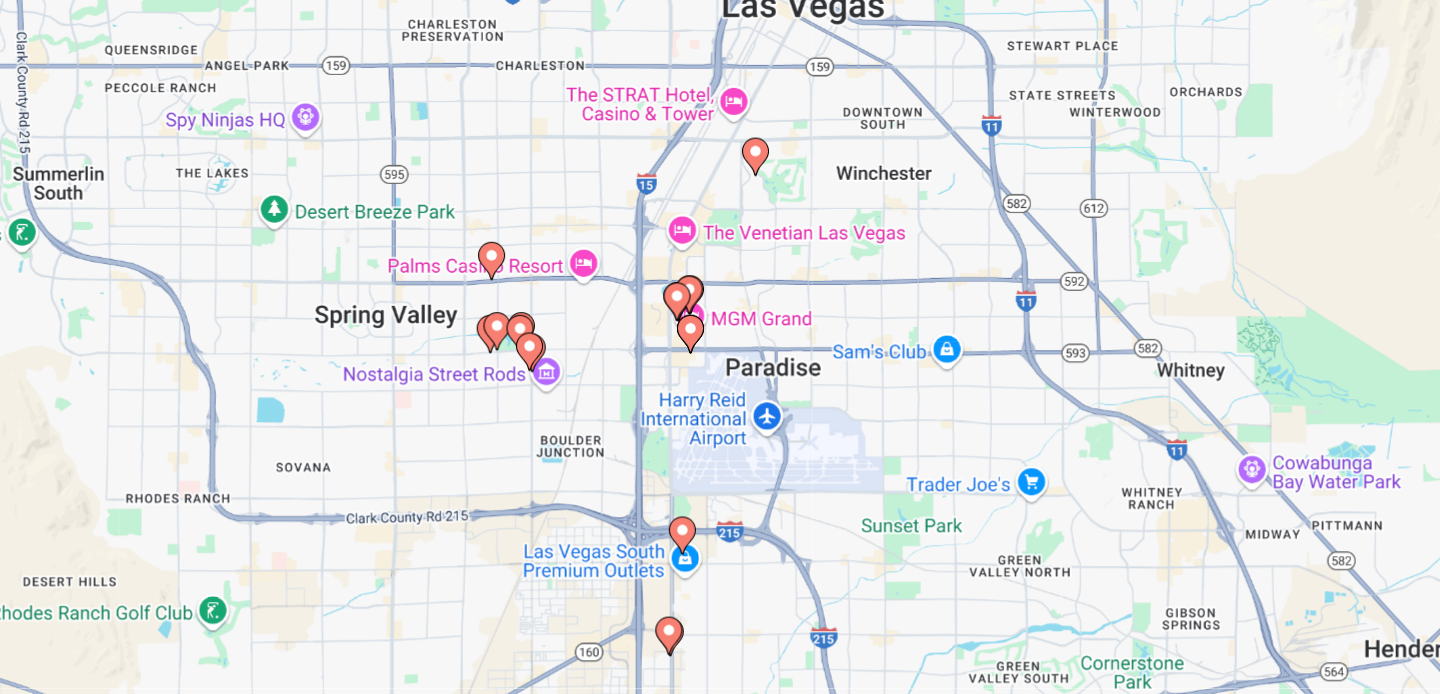 drag, startPoint x: 687, startPoint y: 491, endPoint x: 628, endPoint y: 348, distance: 154.69324 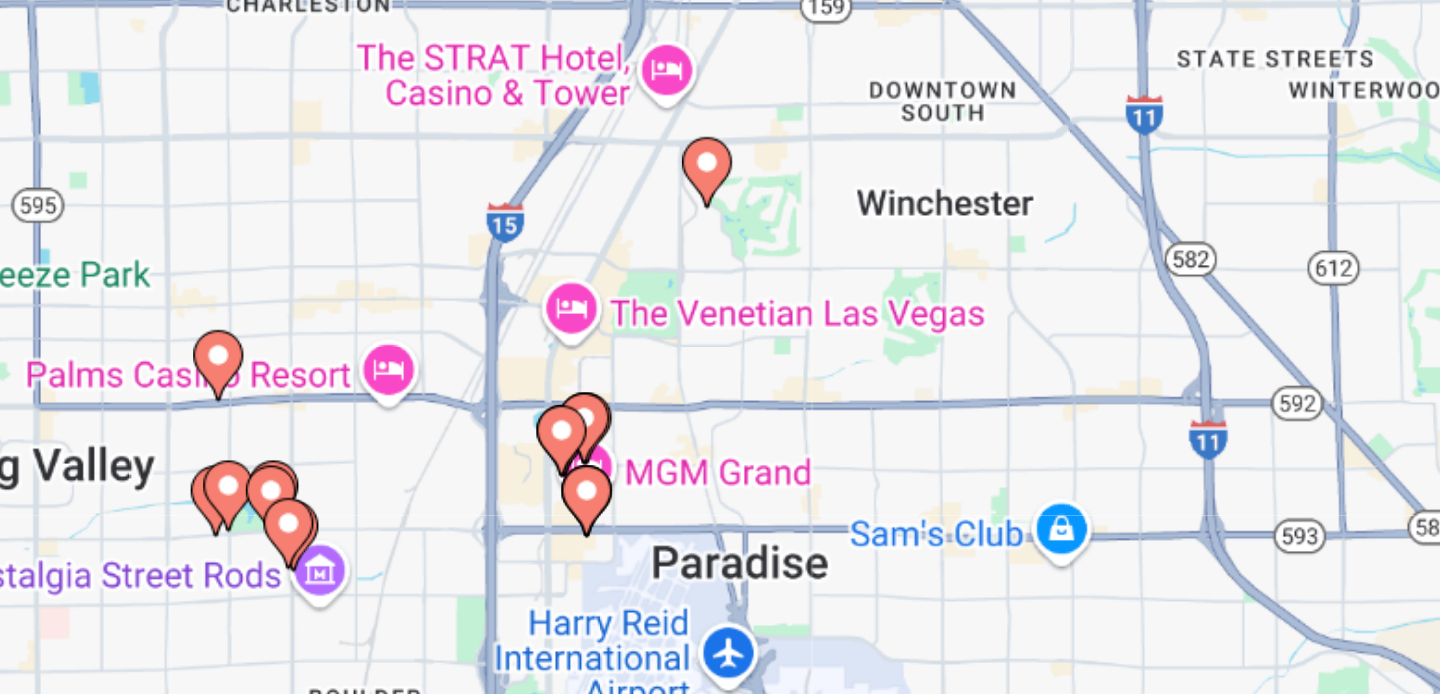drag, startPoint x: 631, startPoint y: 396, endPoint x: 591, endPoint y: 463, distance: 78.03204 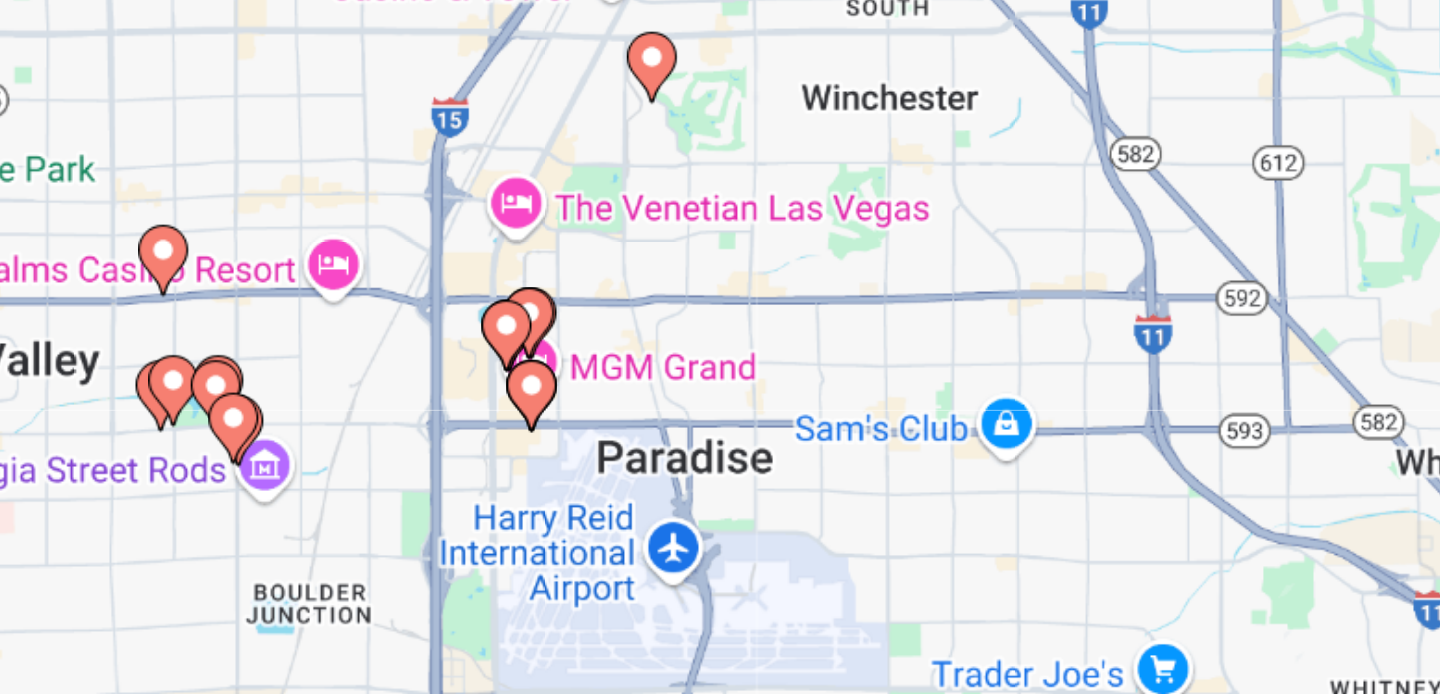 drag, startPoint x: 687, startPoint y: 473, endPoint x: 665, endPoint y: 428, distance: 50.08992 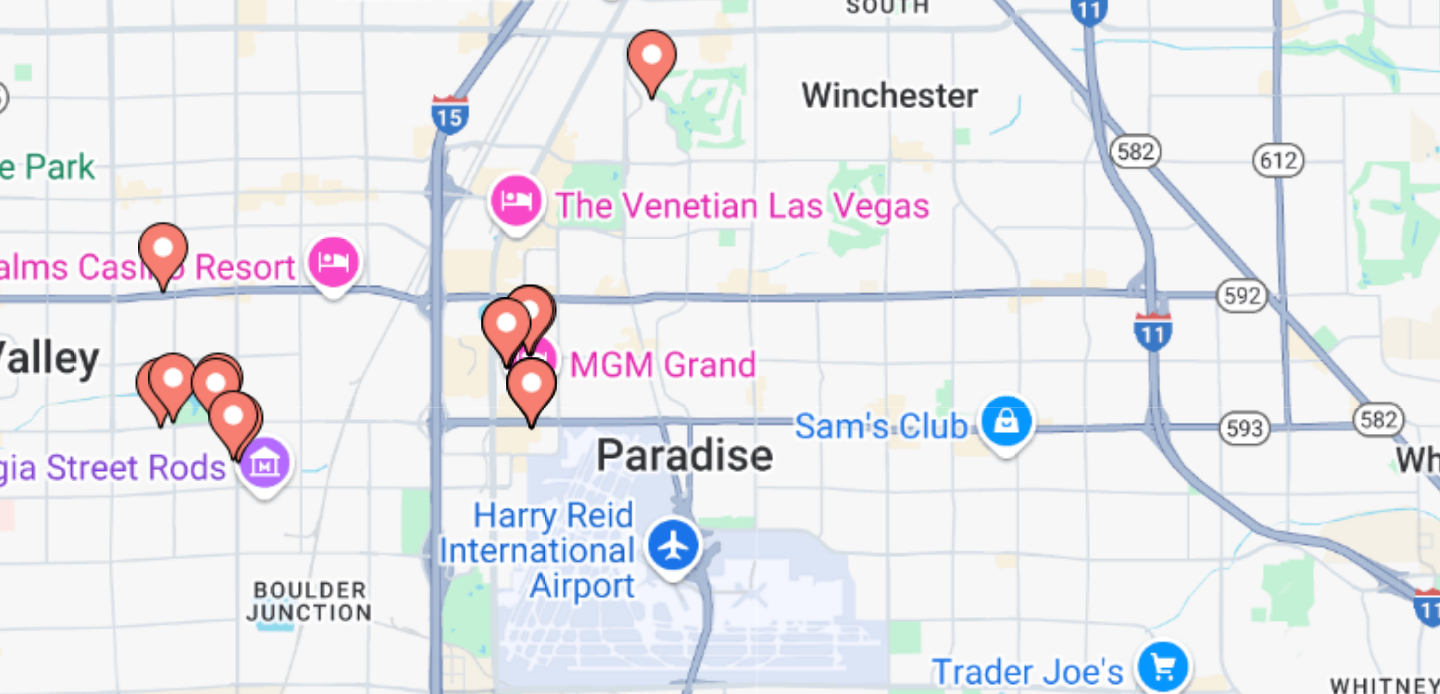 drag, startPoint x: 642, startPoint y: 400, endPoint x: 647, endPoint y: 431, distance: 31.400637 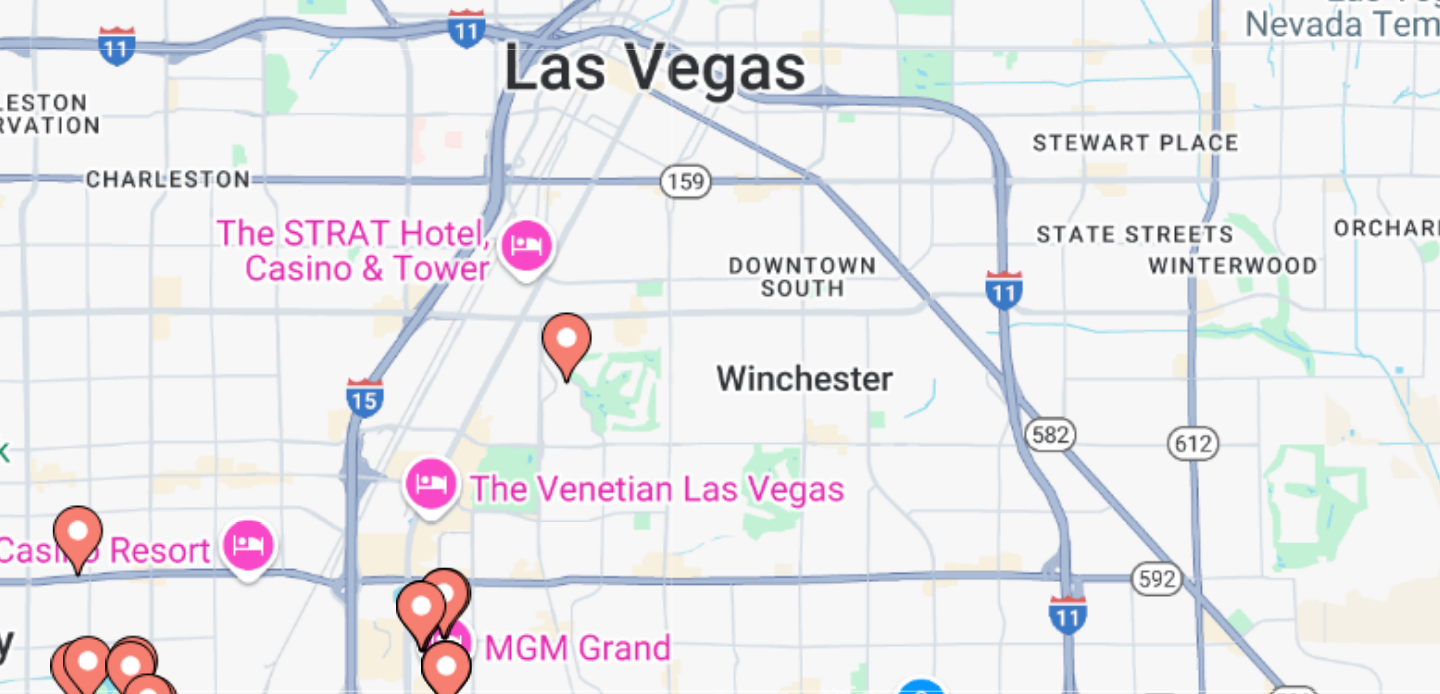 drag, startPoint x: 667, startPoint y: 374, endPoint x: 621, endPoint y: 456, distance: 94.02127 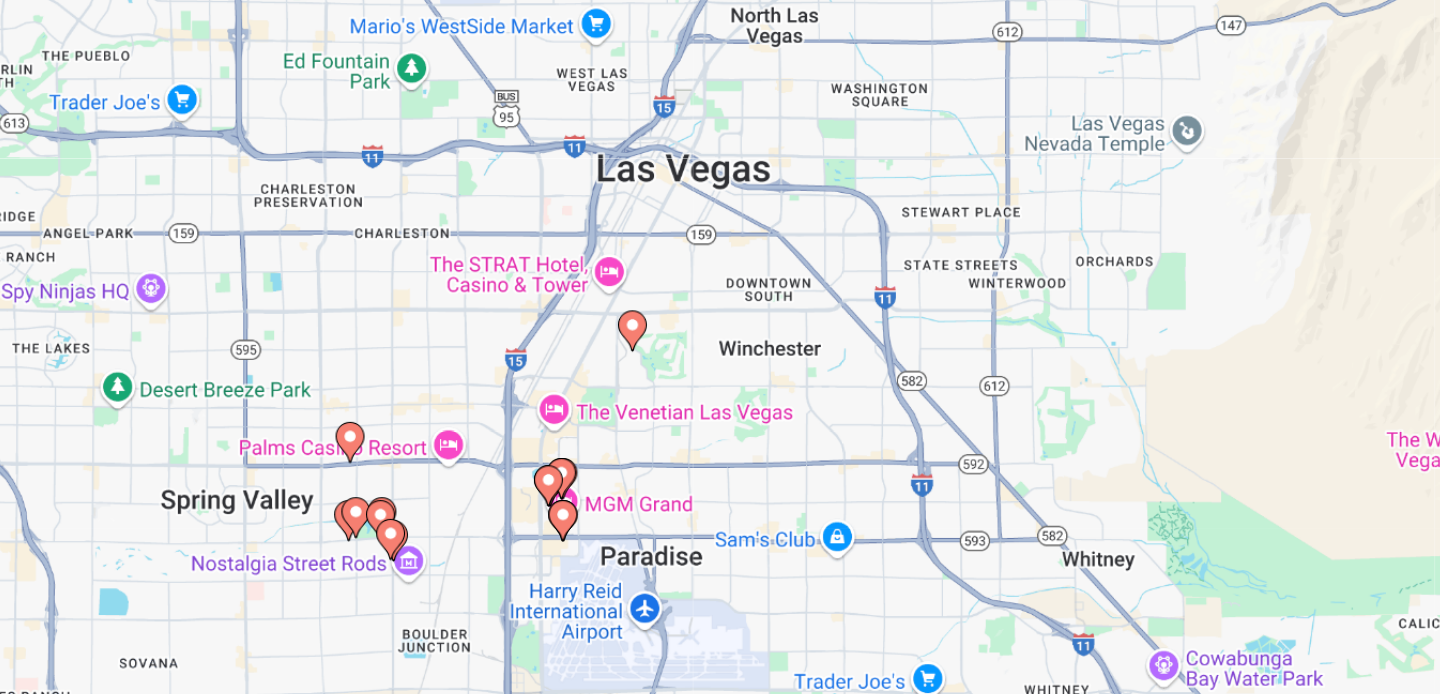drag, startPoint x: 608, startPoint y: 437, endPoint x: 685, endPoint y: 419, distance: 79.07591 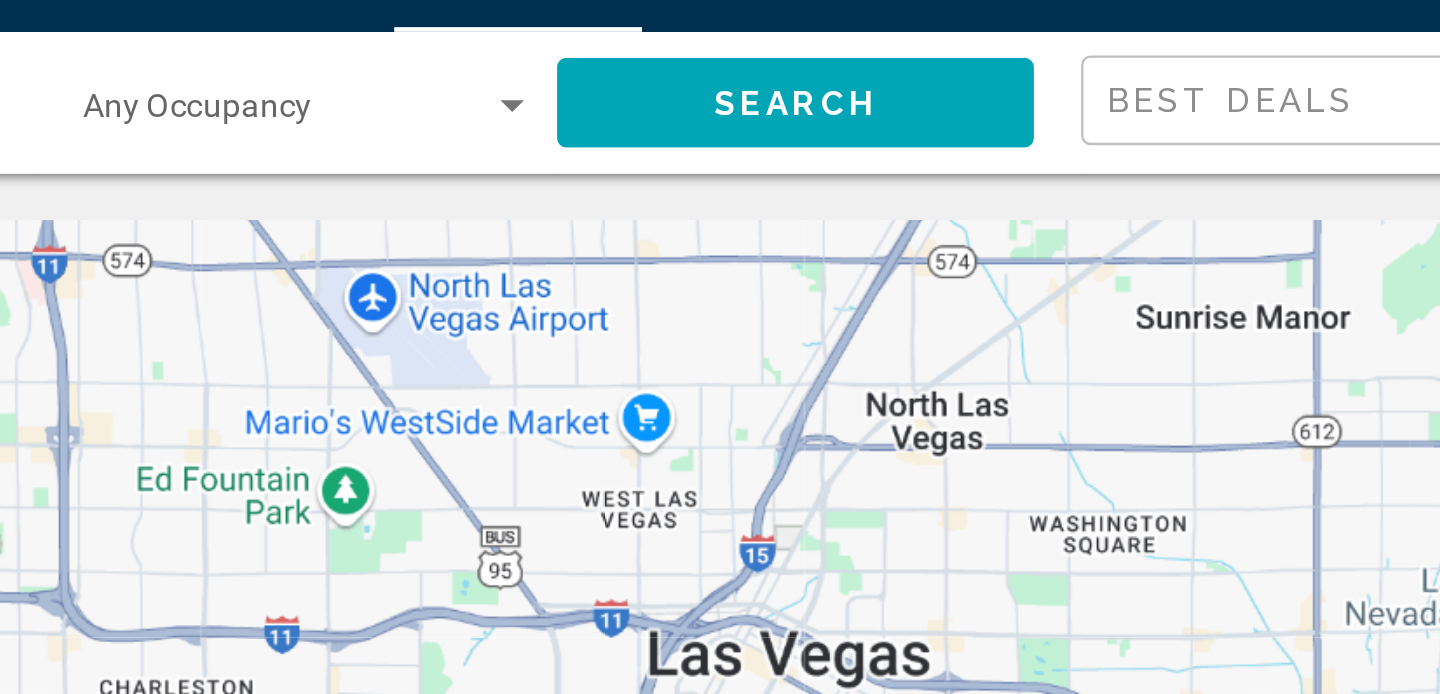 drag, startPoint x: 611, startPoint y: 273, endPoint x: 638, endPoint y: 297, distance: 36.124783 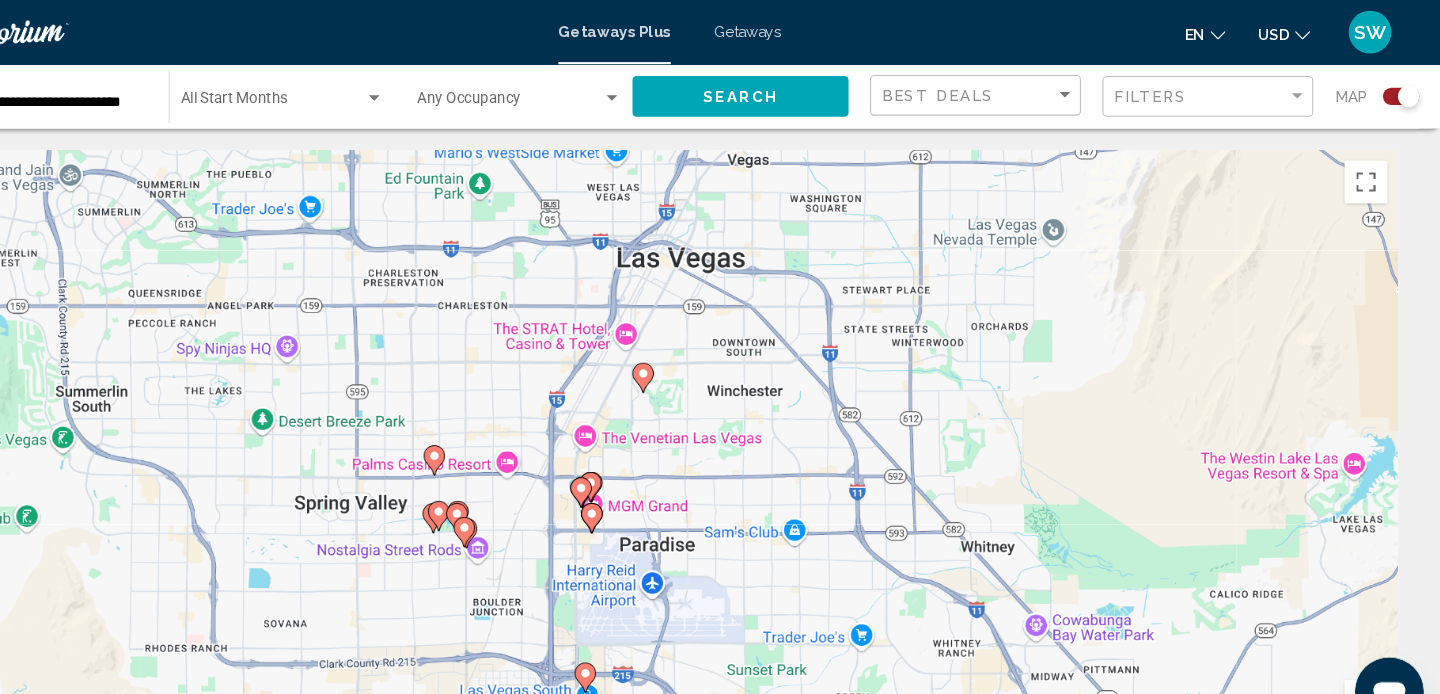 drag, startPoint x: 751, startPoint y: 513, endPoint x: 679, endPoint y: 401, distance: 133.14653 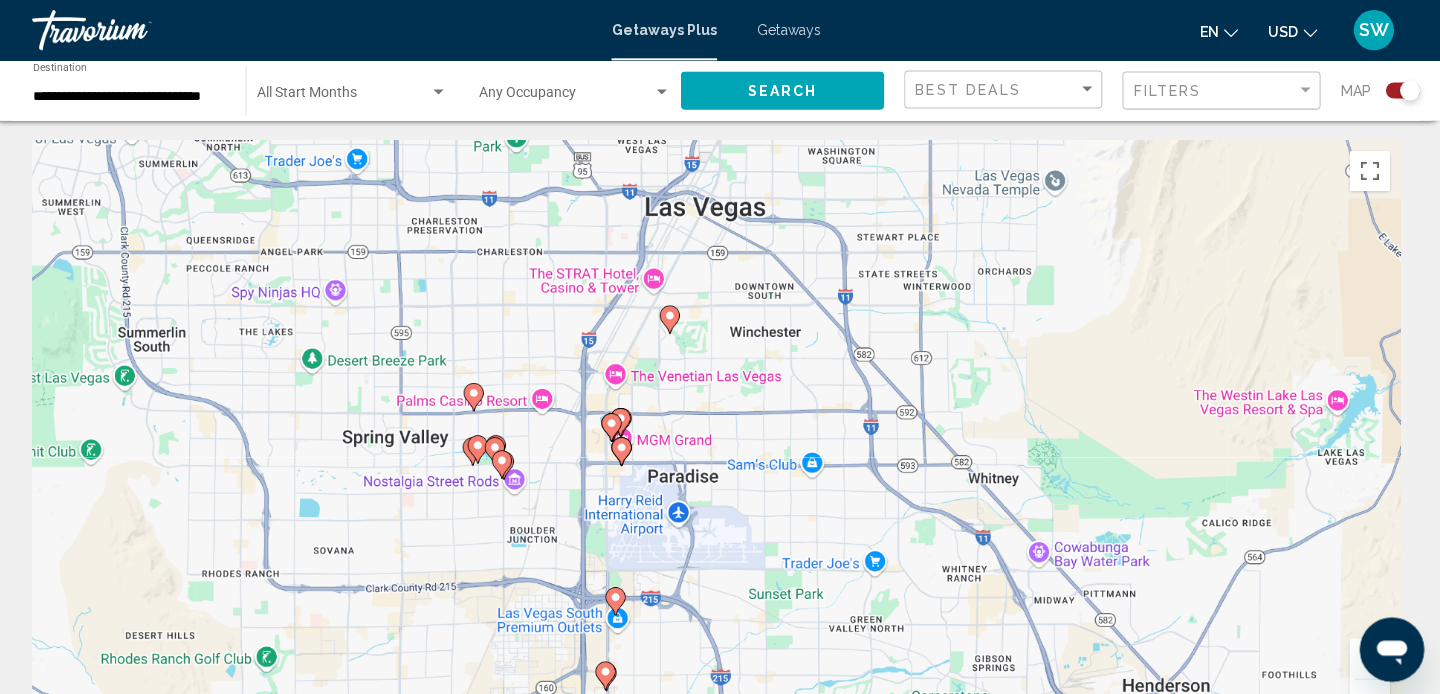 scroll, scrollTop: 0, scrollLeft: 0, axis: both 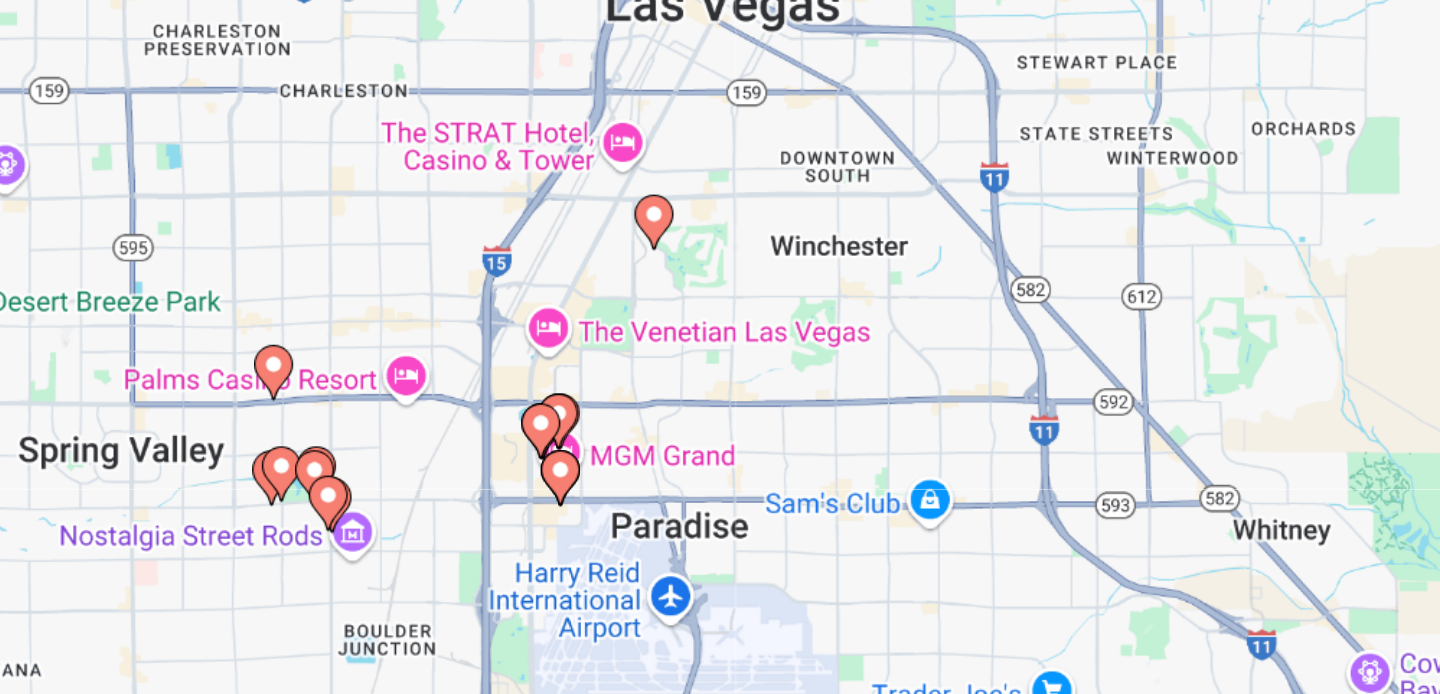 click on "To navigate, press the arrow keys. To activate drag with keyboard, press Alt + Enter. Once in keyboard drag state, use the arrow keys to move the marker. To complete the drag, press the Enter key. To cancel, press Escape." at bounding box center [720, 440] 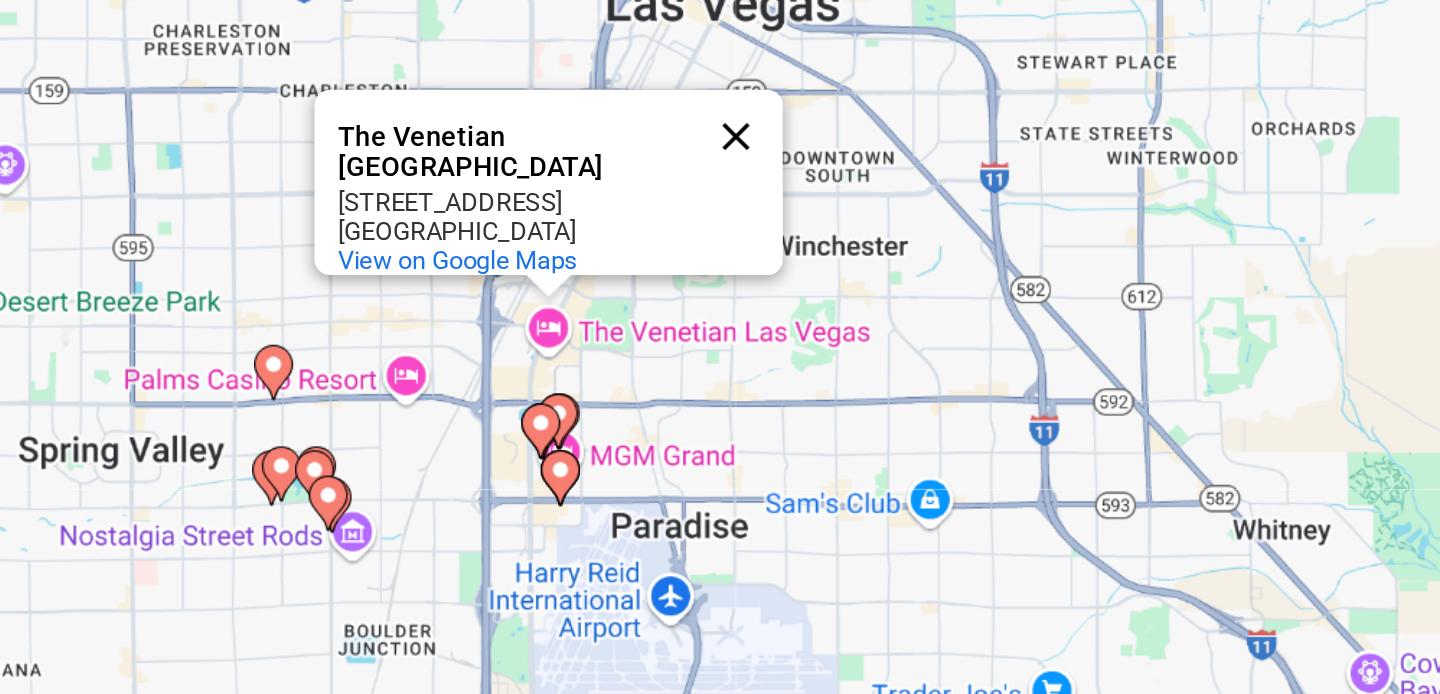 click at bounding box center (716, 274) 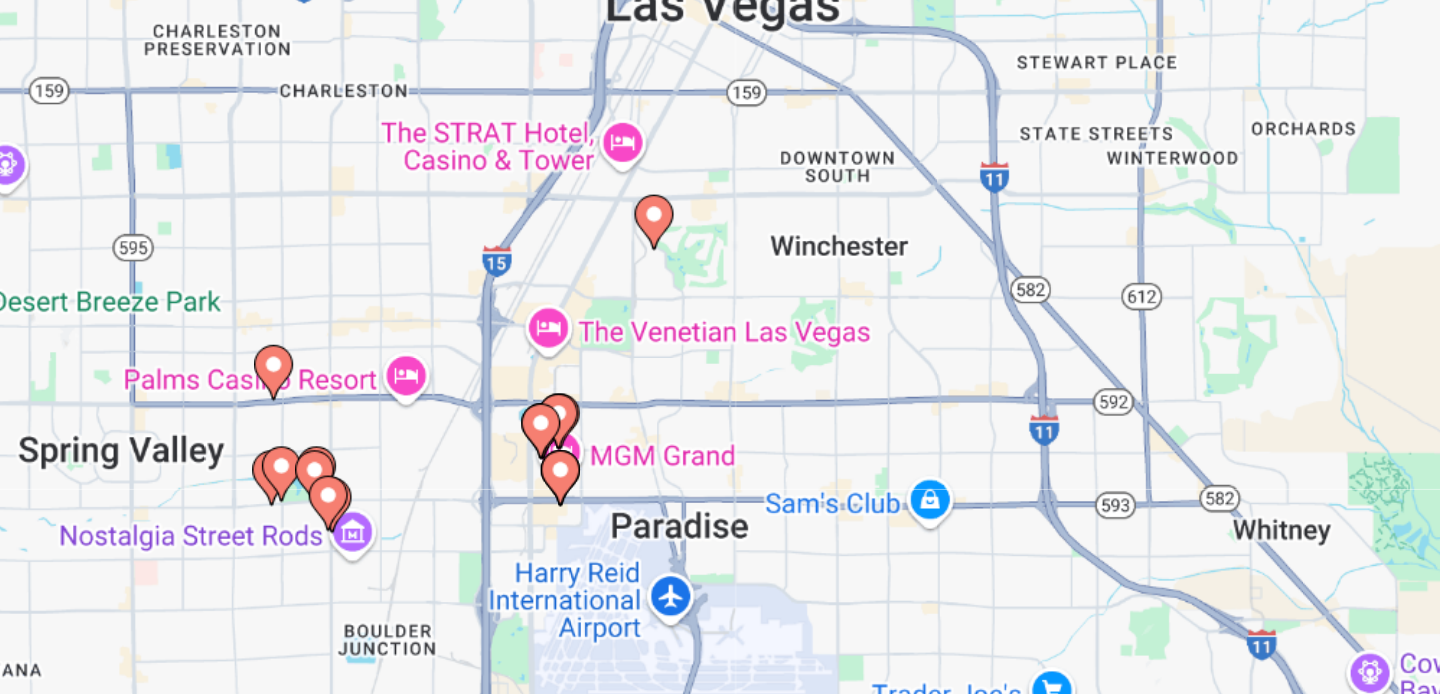 click on "To navigate, press the arrow keys. To activate drag with keyboard, press Alt + Enter. Once in keyboard drag state, use the arrow keys to move the marker. To complete the drag, press the Enter key. To cancel, press Escape." at bounding box center (720, 440) 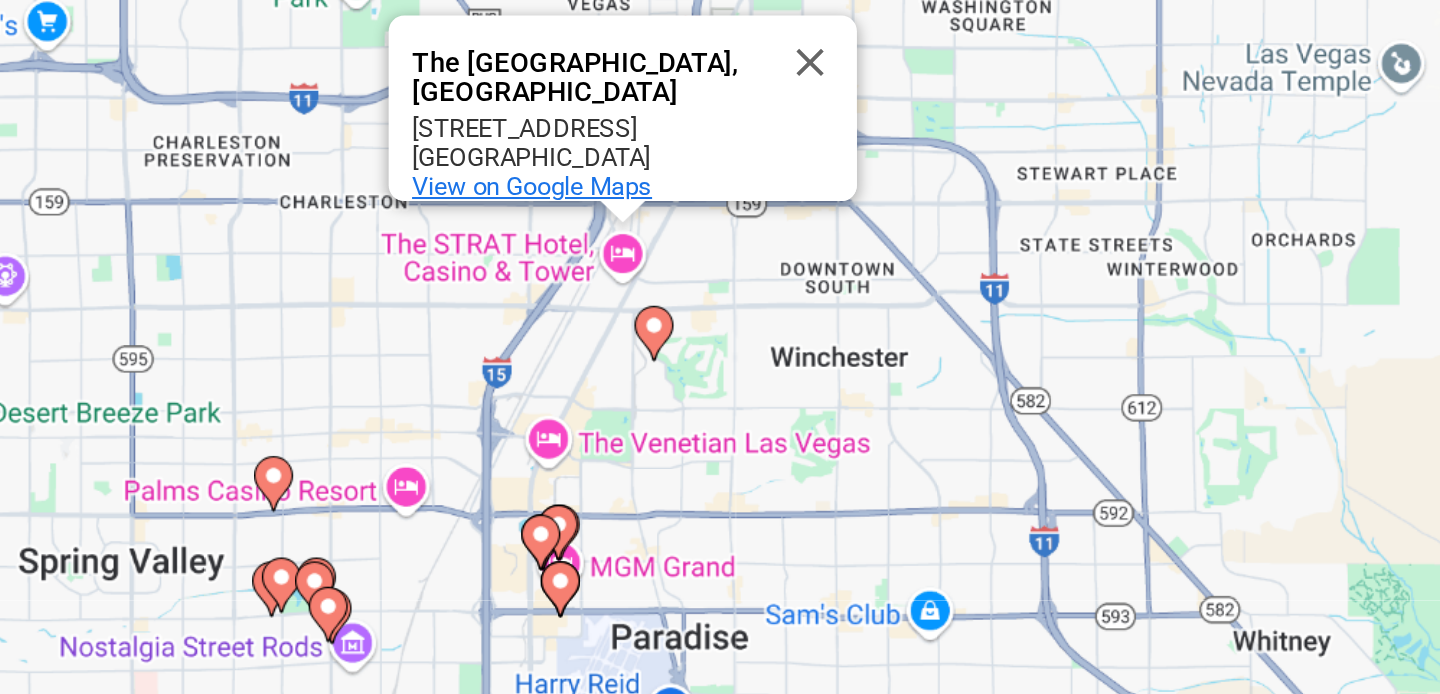 click on "View on Google Maps" at bounding box center [611, 299] 